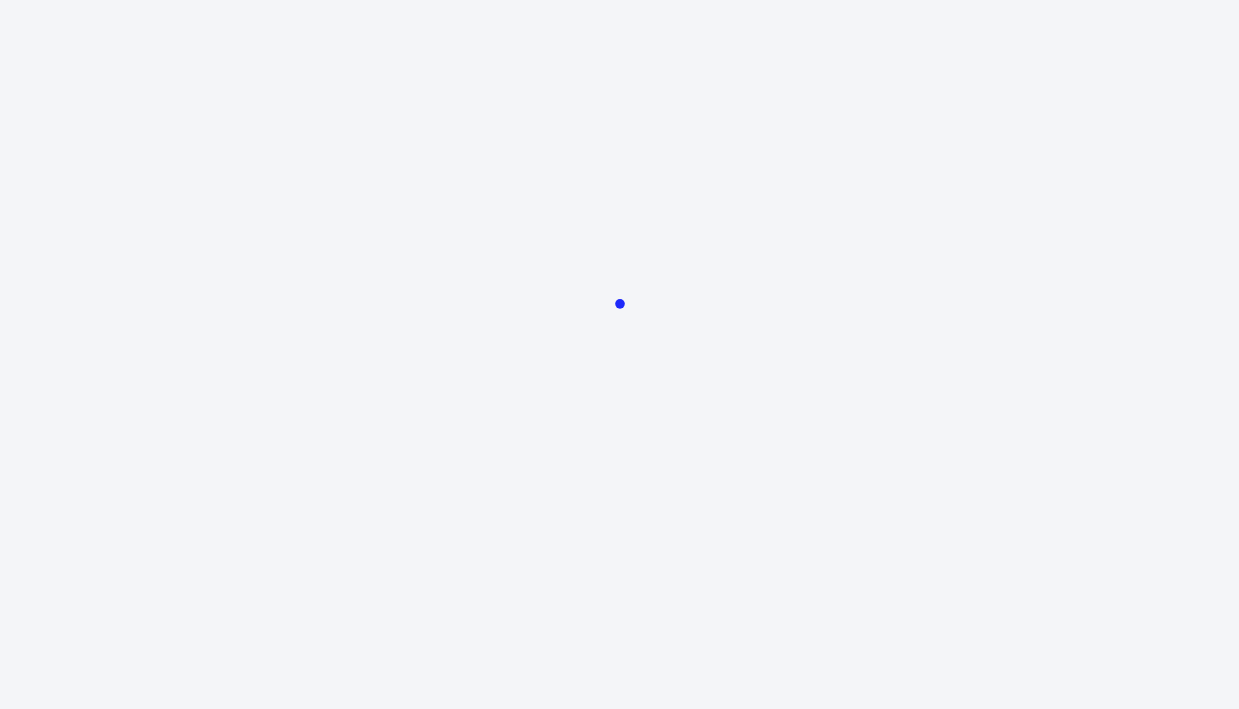 scroll, scrollTop: 0, scrollLeft: 0, axis: both 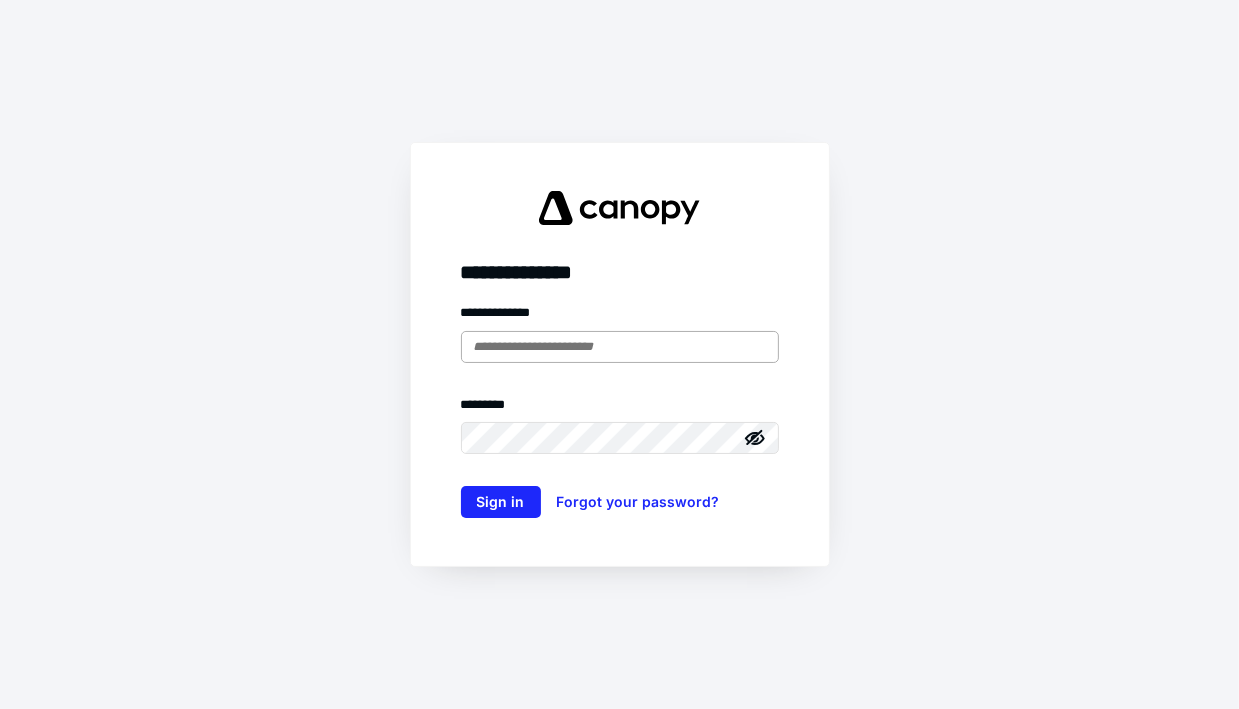 click at bounding box center [620, 347] 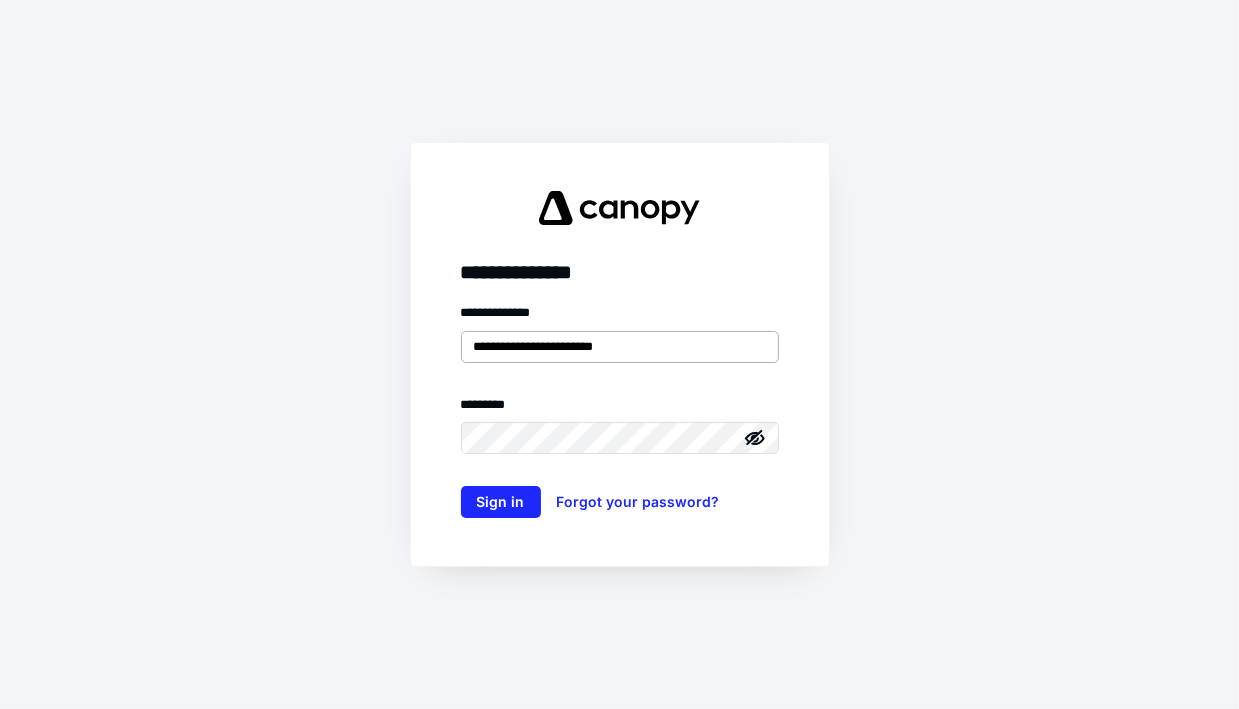 type on "**********" 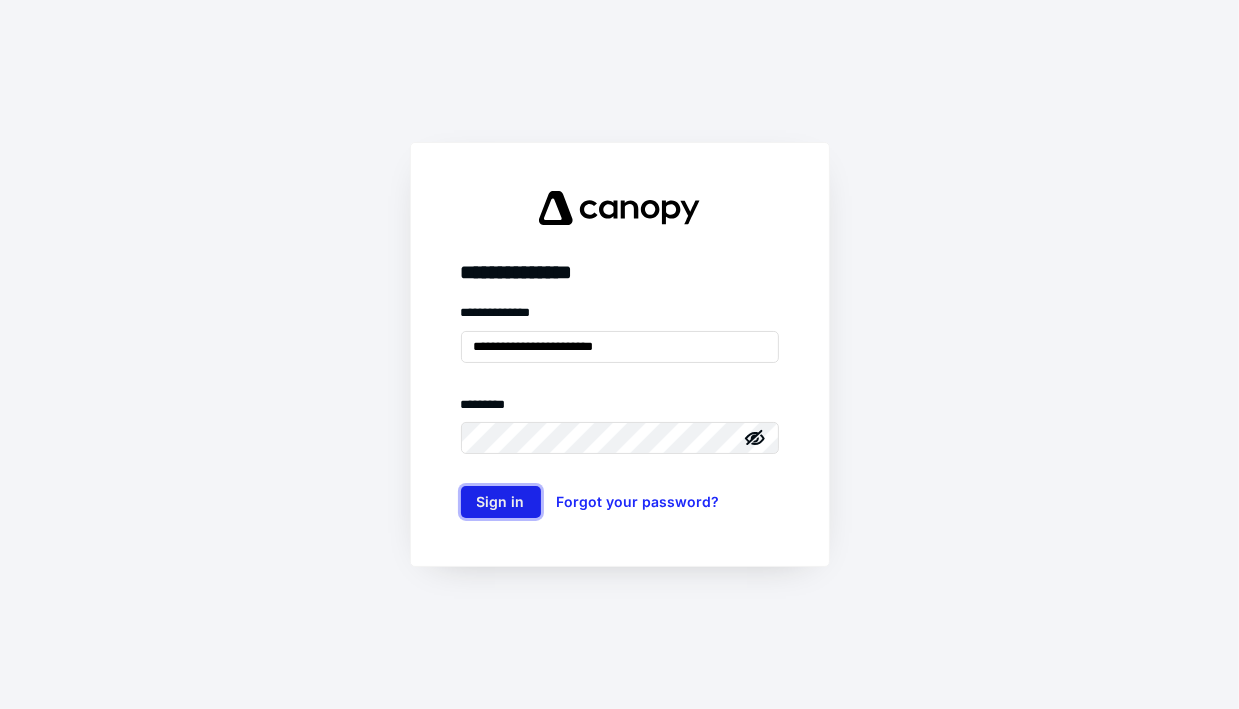 click on "Sign in" at bounding box center [501, 502] 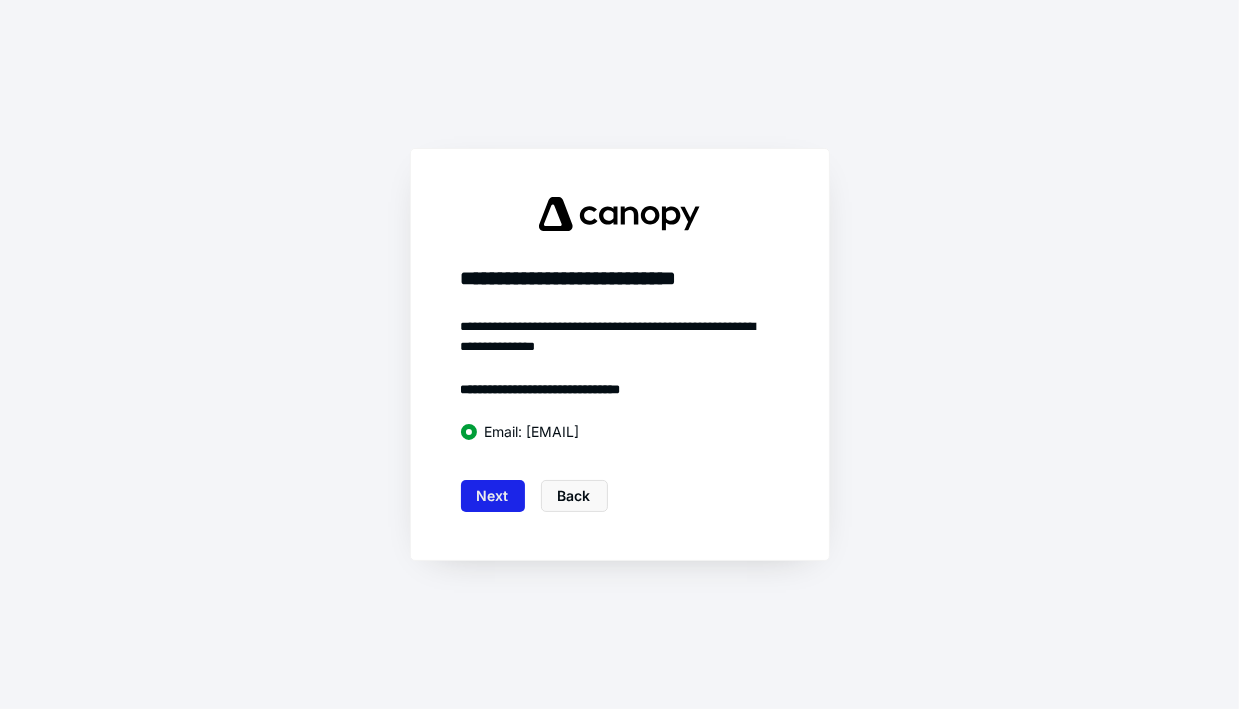 click on "Next" at bounding box center (493, 496) 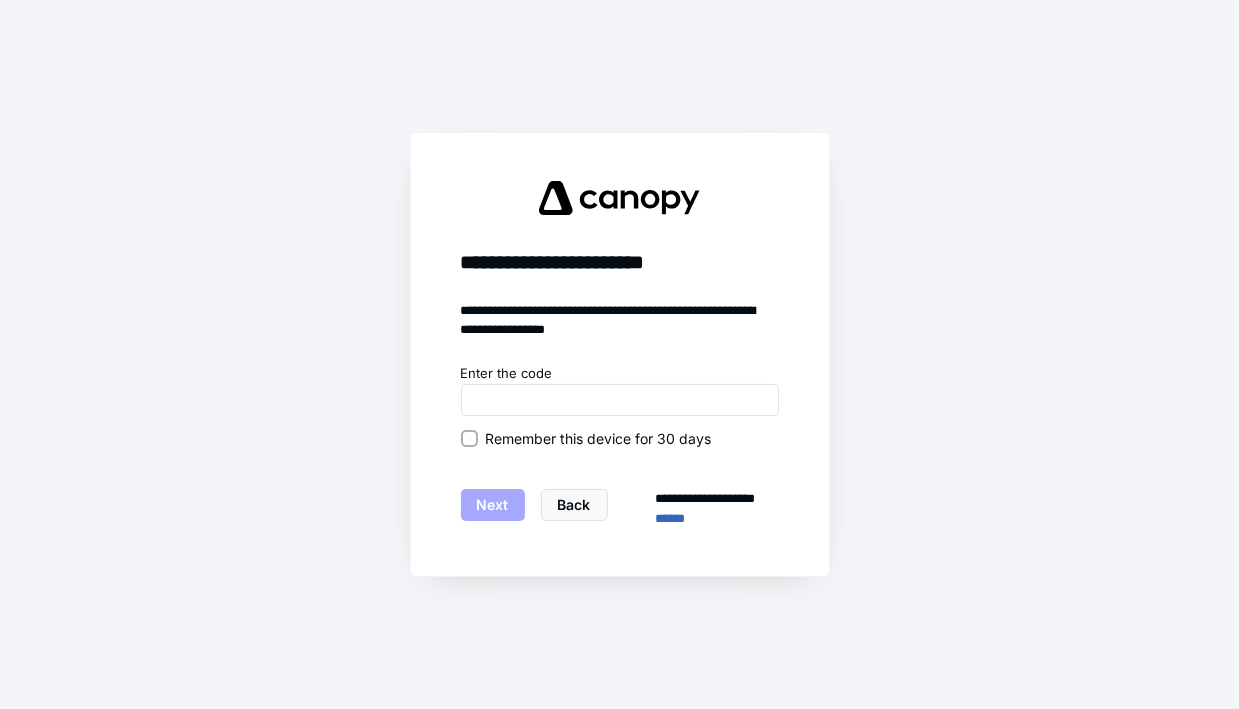 click 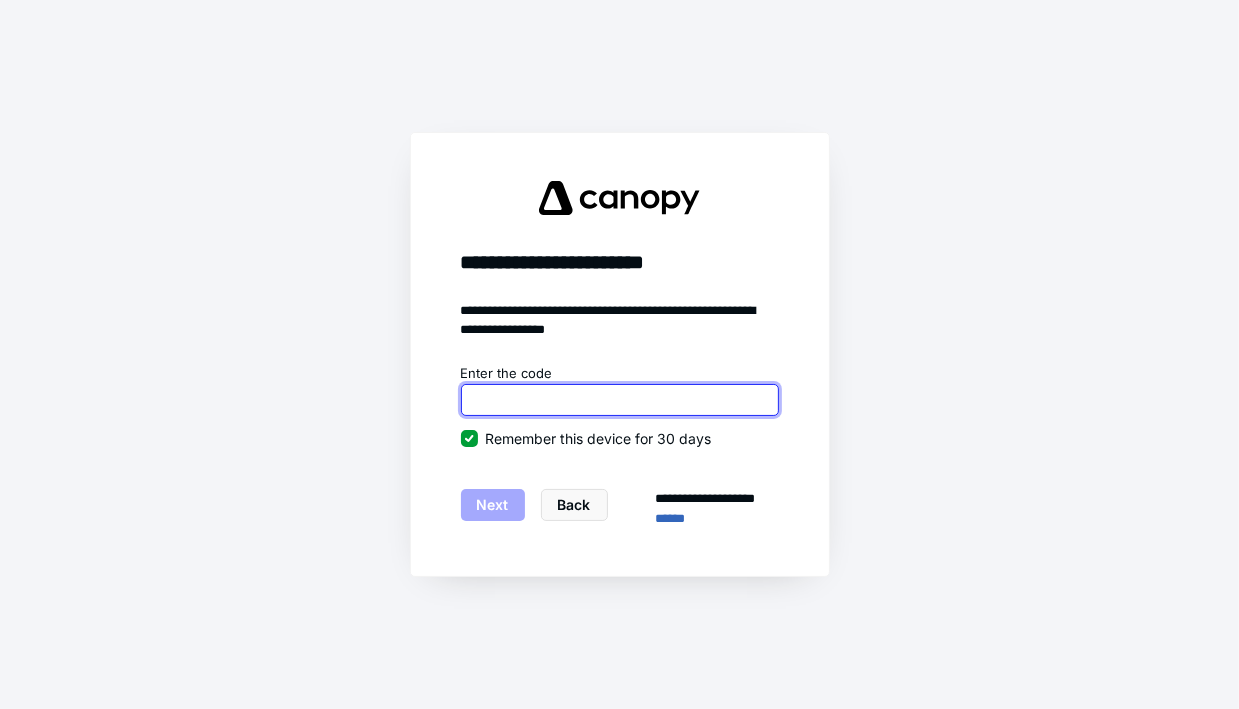 click at bounding box center [620, 400] 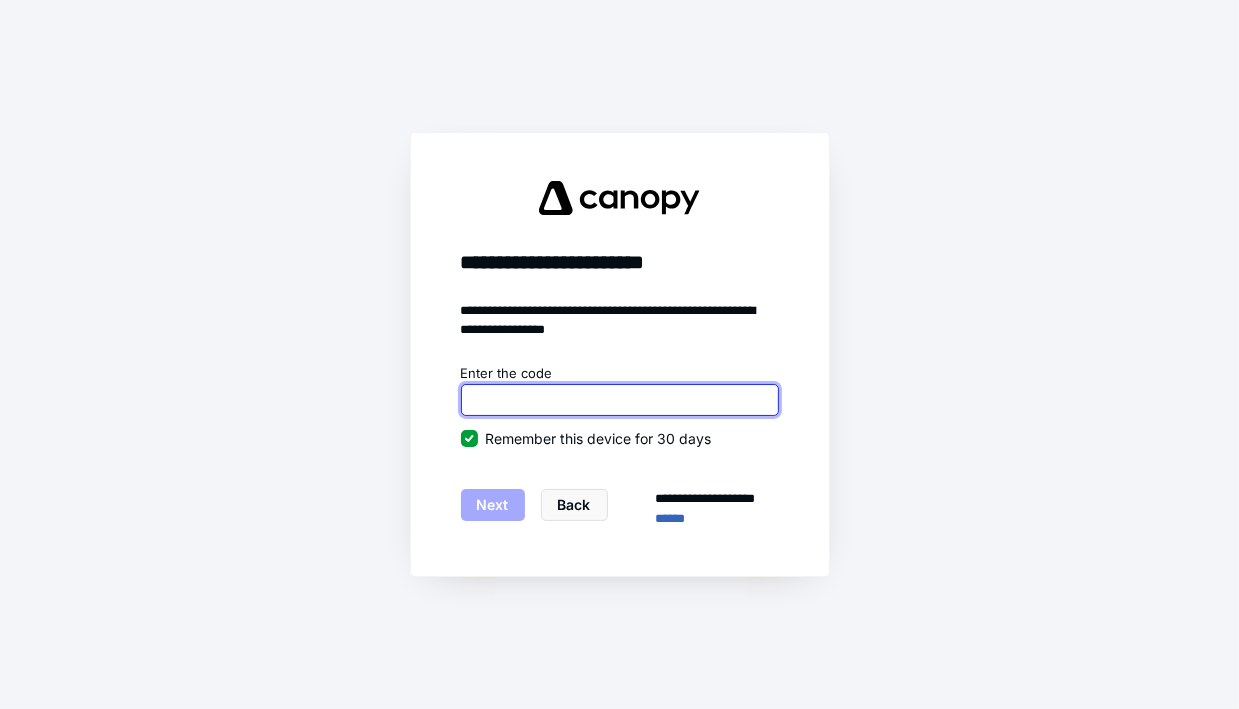 click at bounding box center (620, 400) 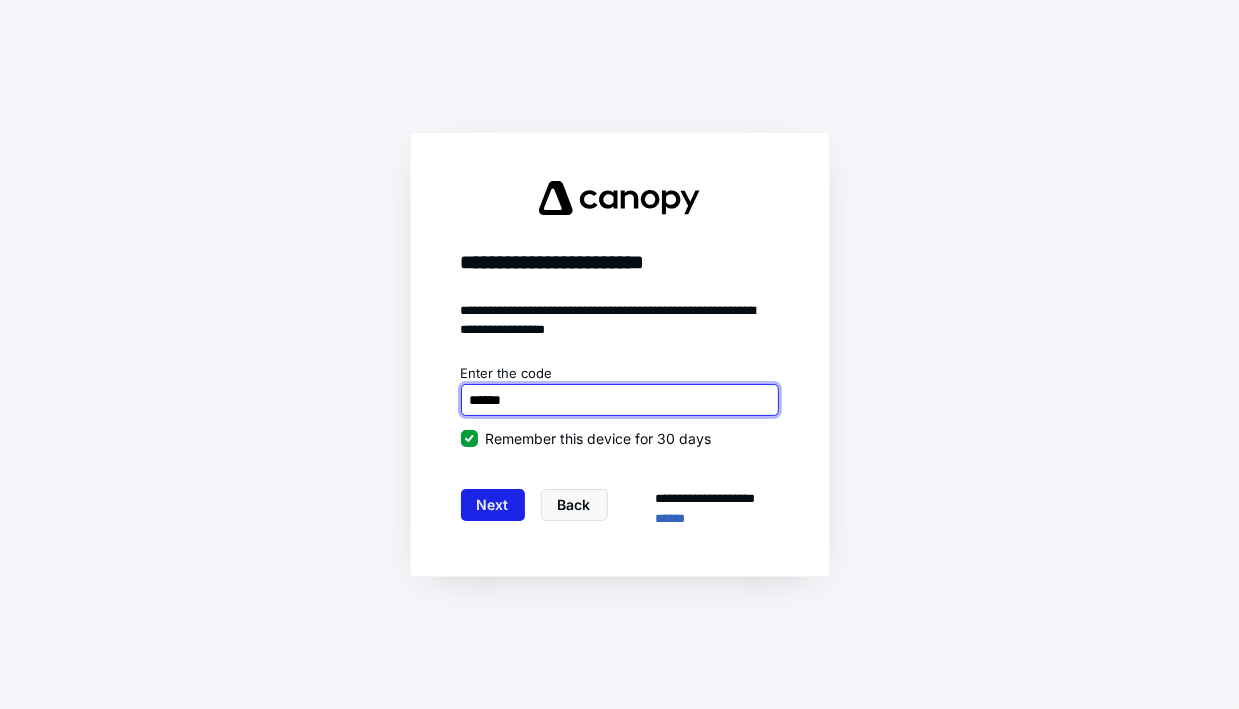 type on "******" 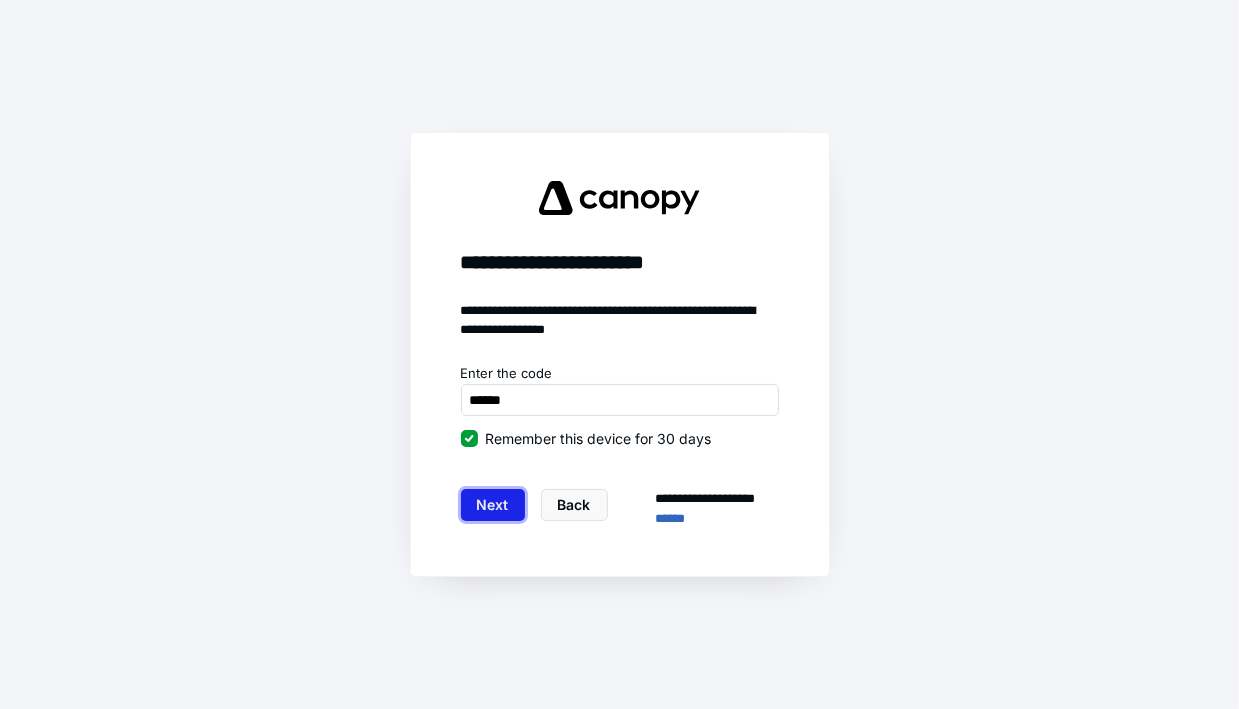 click on "Next" at bounding box center [493, 505] 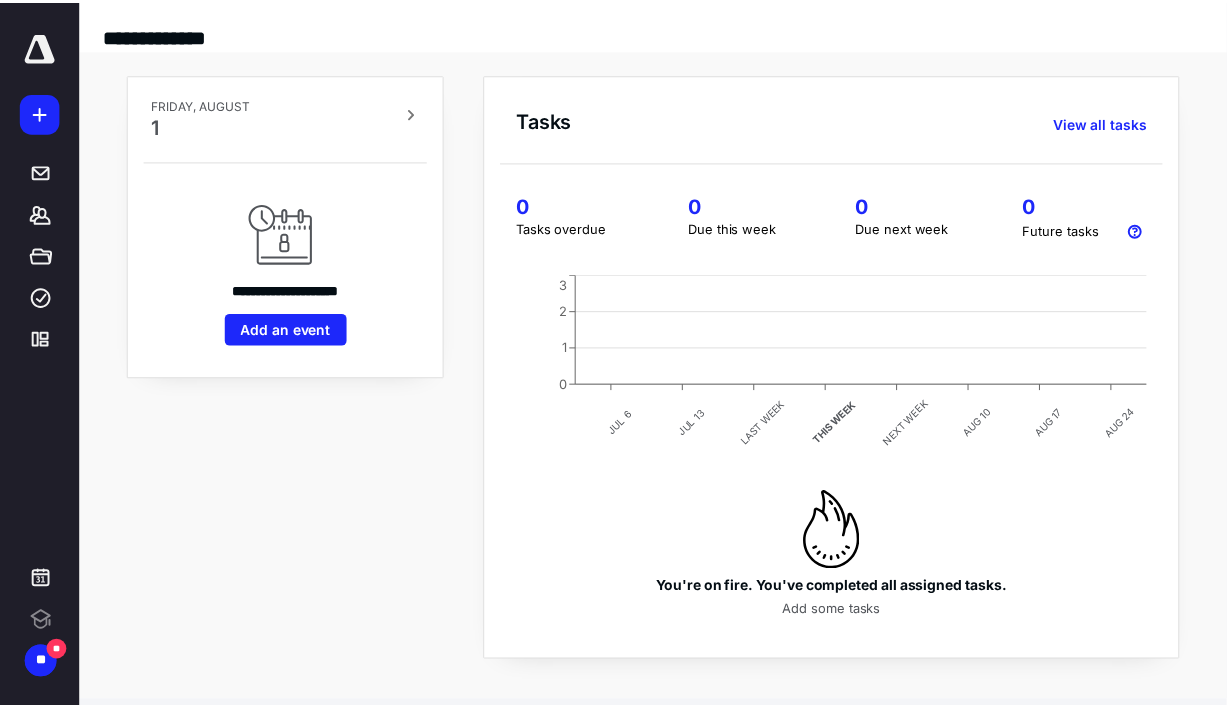 scroll, scrollTop: 0, scrollLeft: 0, axis: both 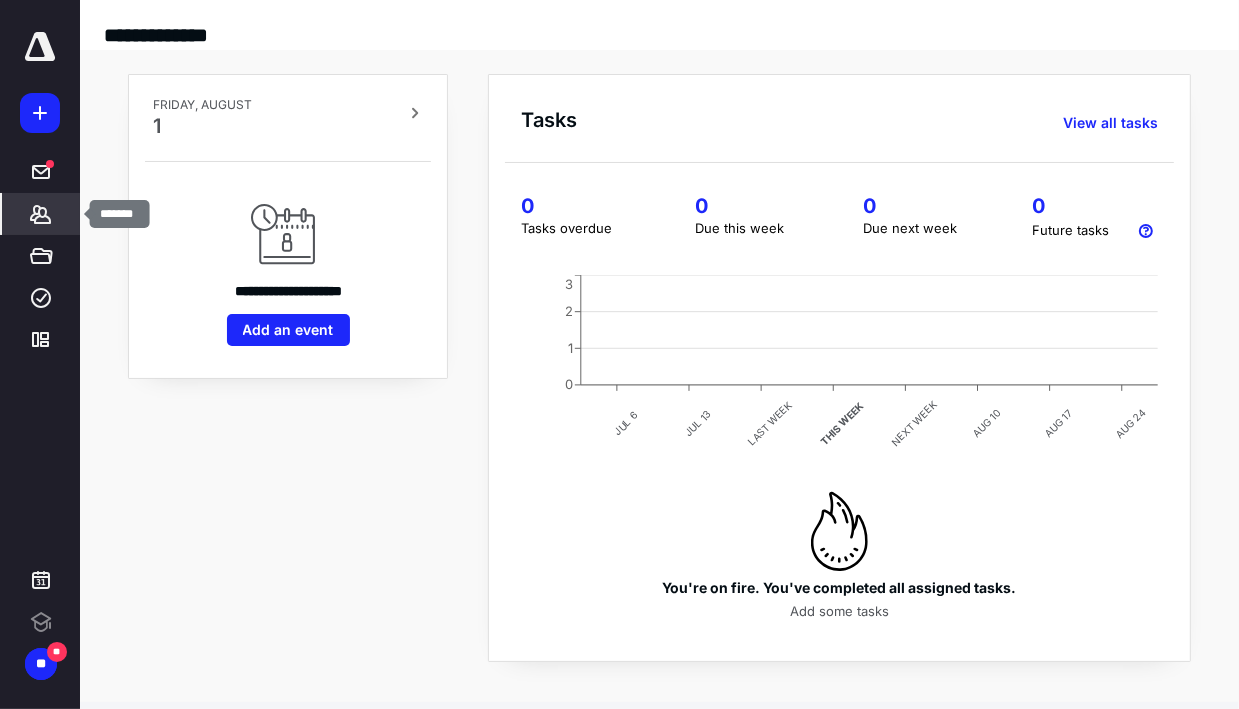 click 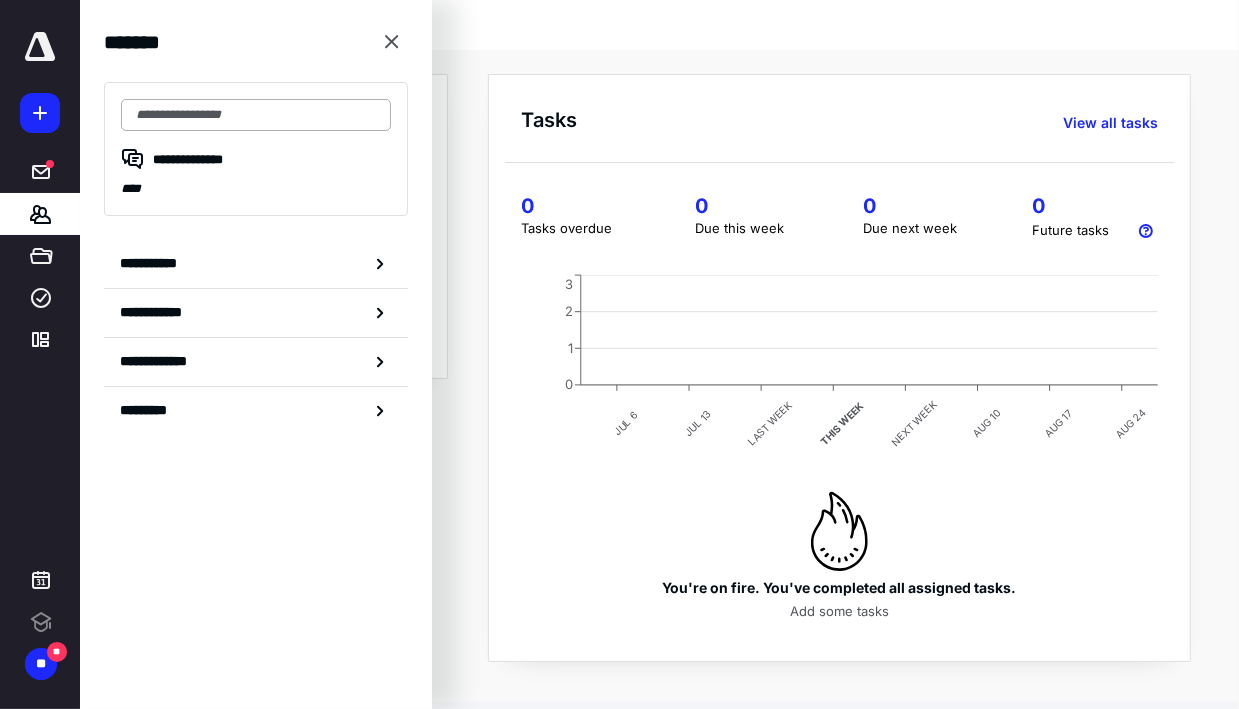 click at bounding box center [256, 115] 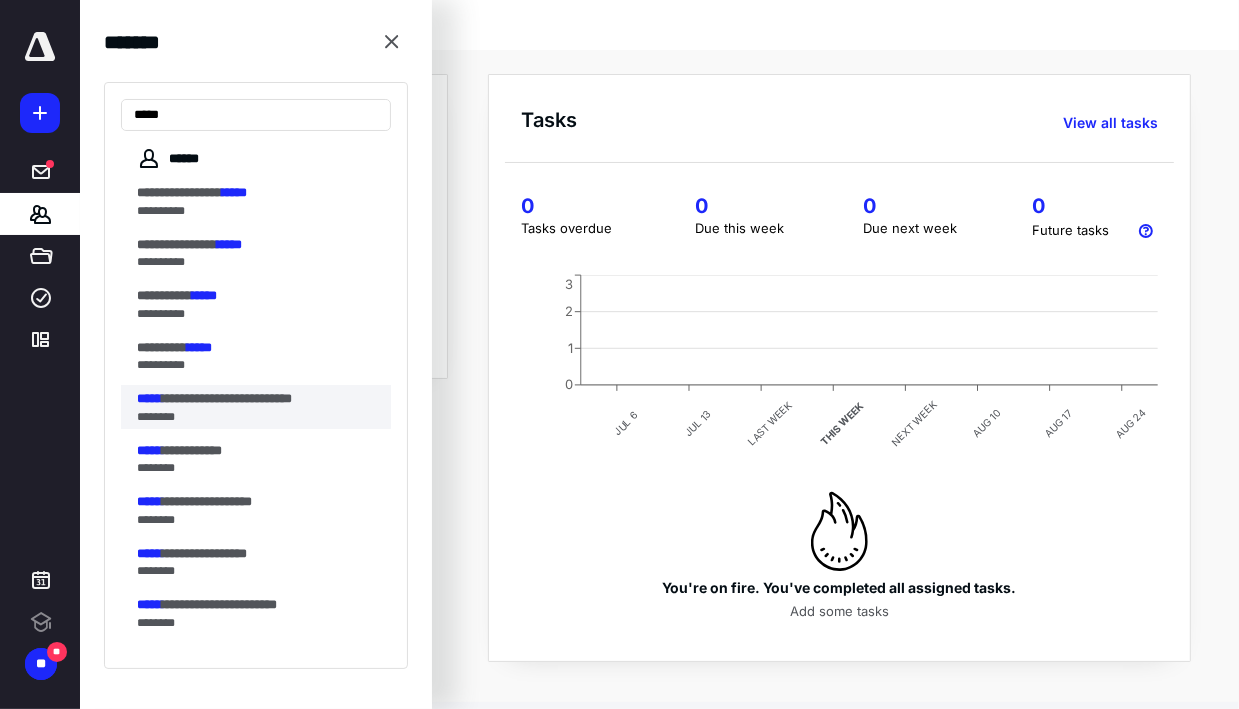 type on "*****" 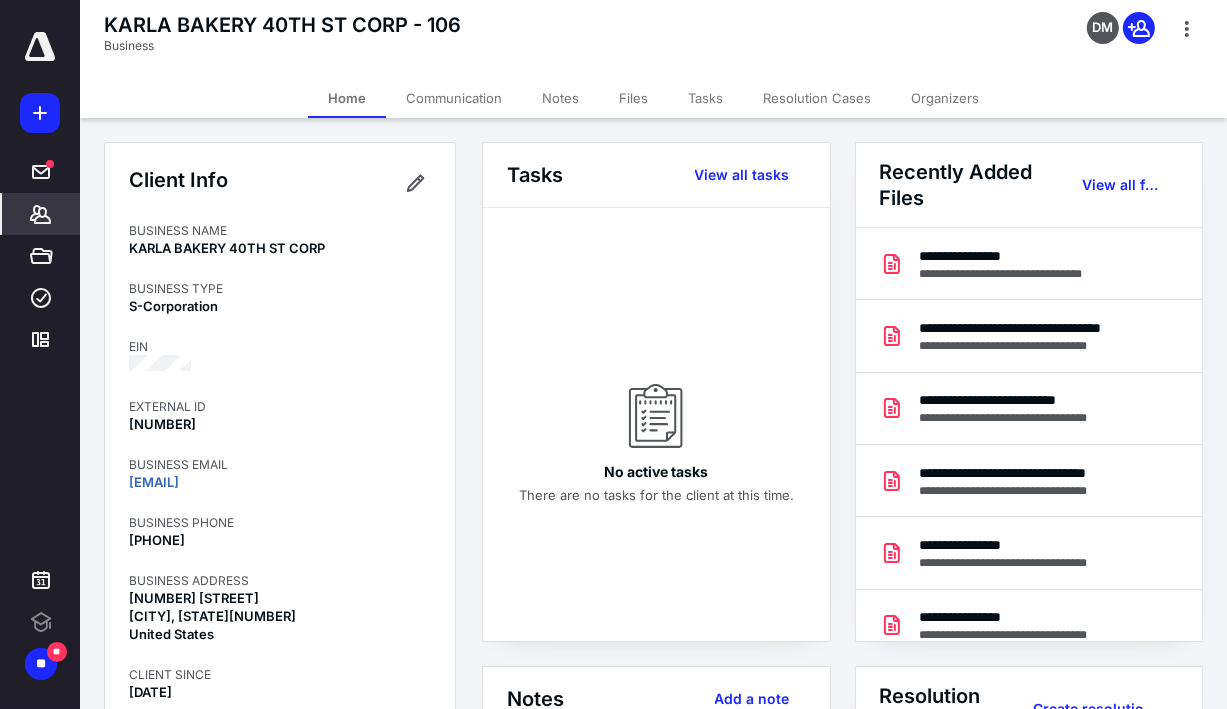 click 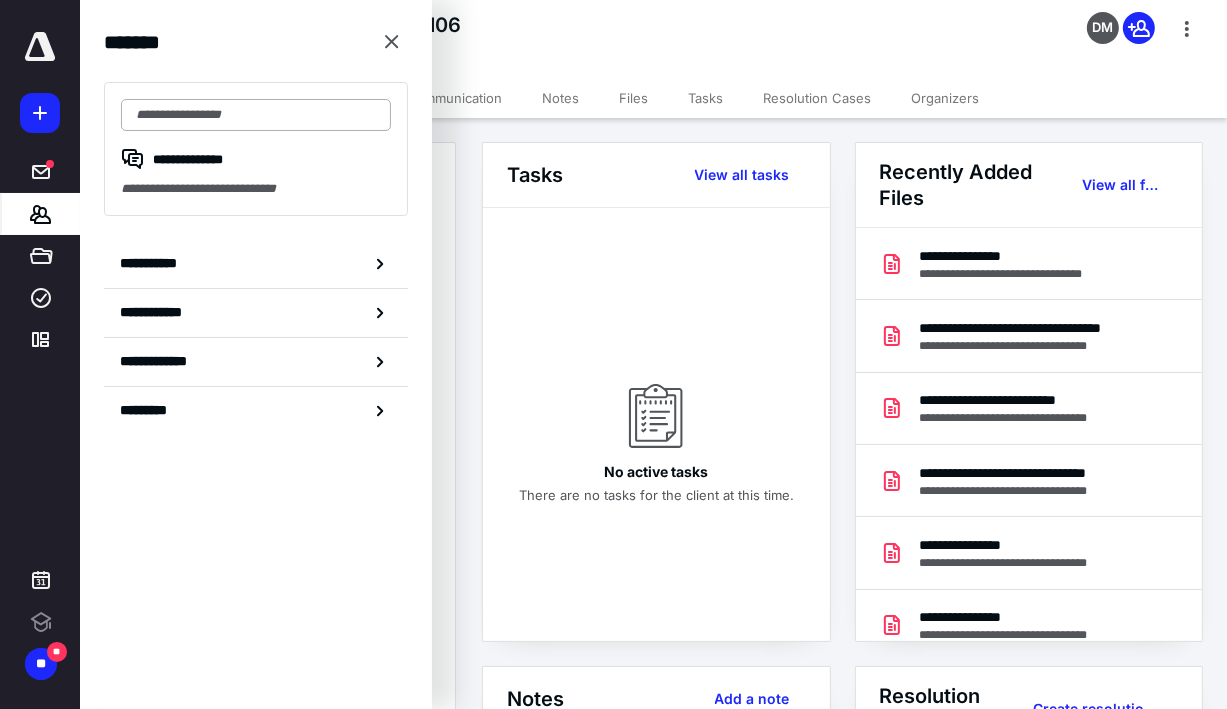 click at bounding box center [256, 115] 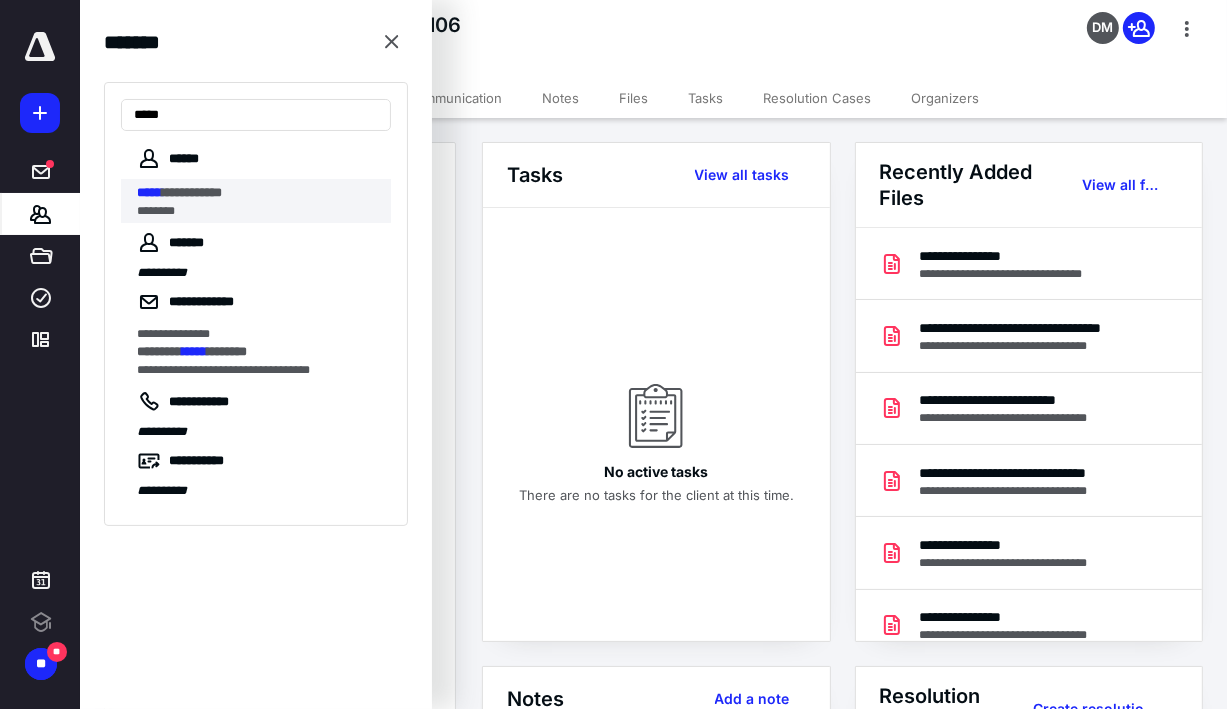 type on "*****" 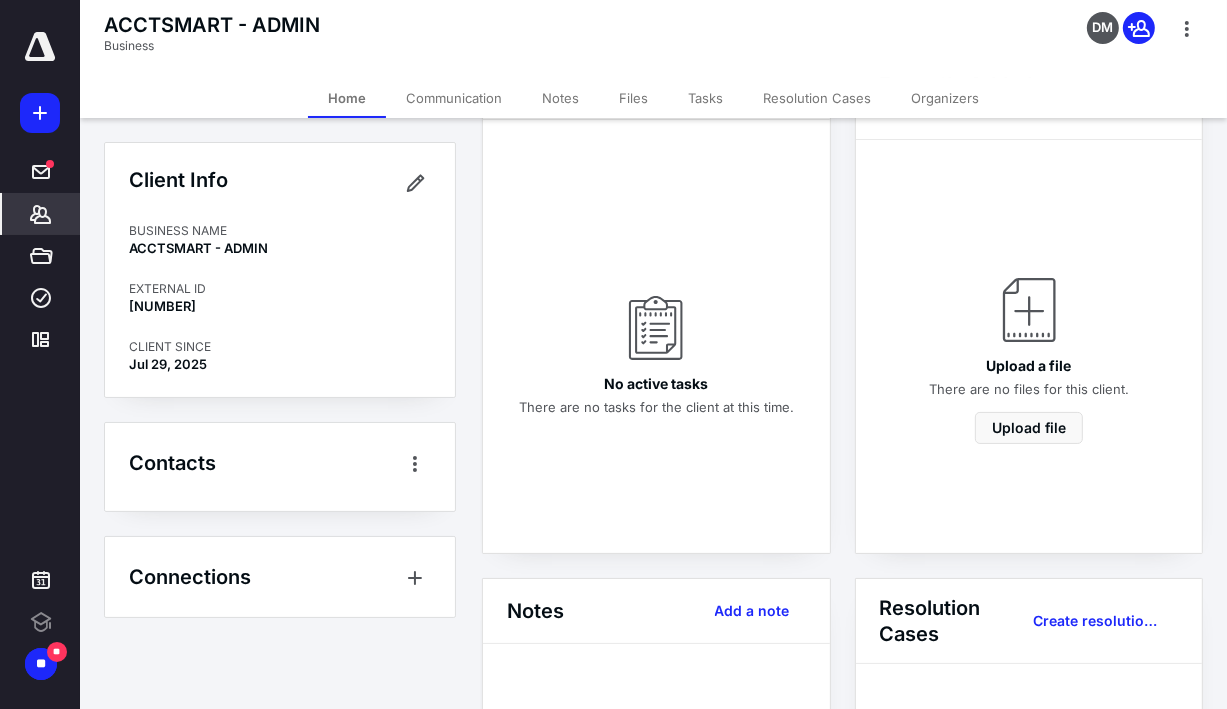 scroll, scrollTop: 0, scrollLeft: 0, axis: both 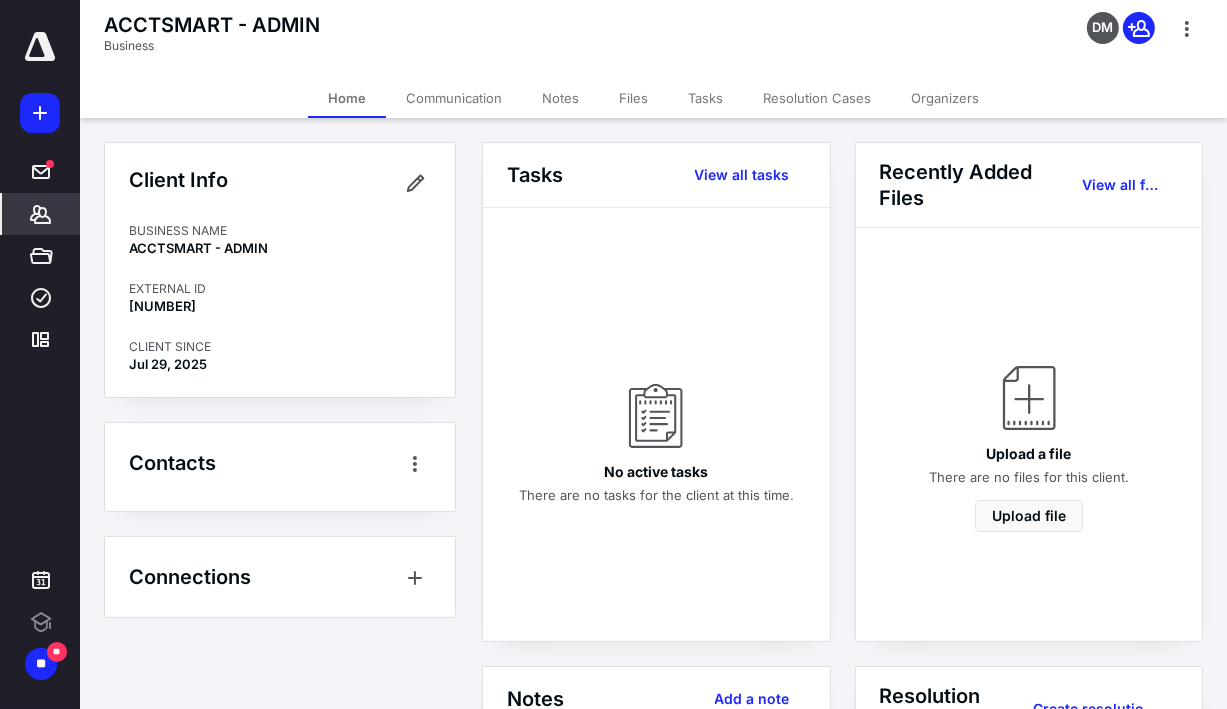 click on "Communication" at bounding box center (454, 98) 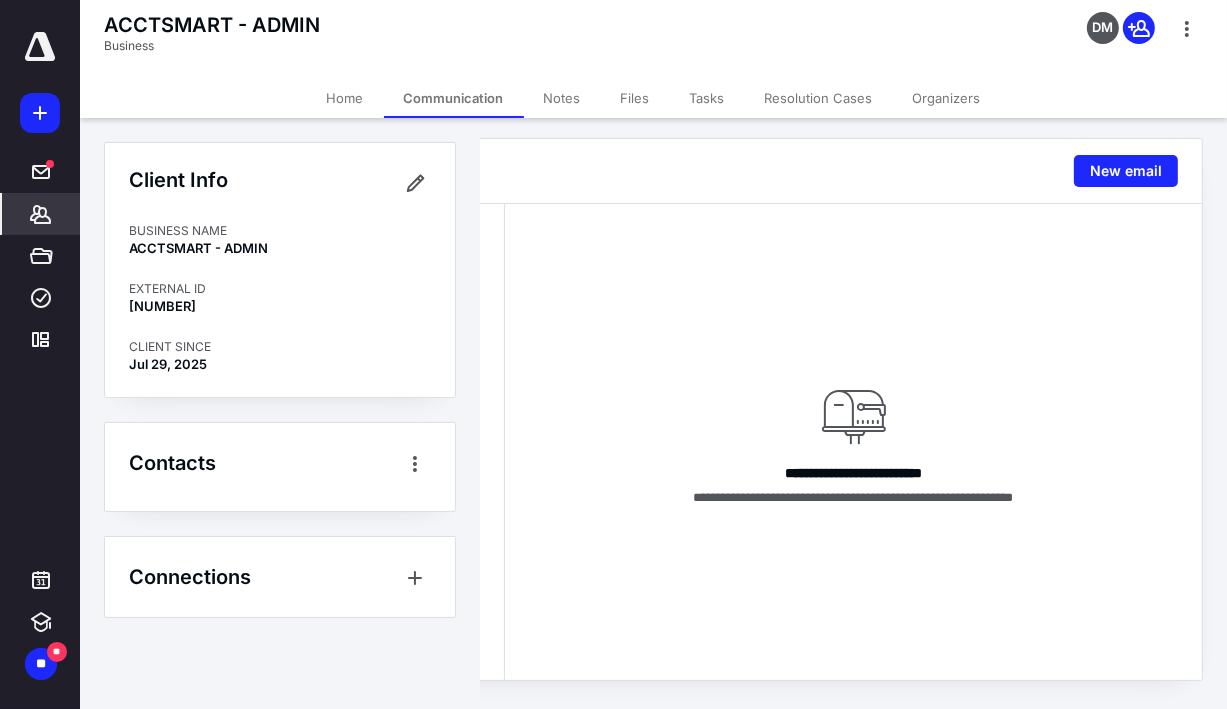 scroll, scrollTop: 0, scrollLeft: 0, axis: both 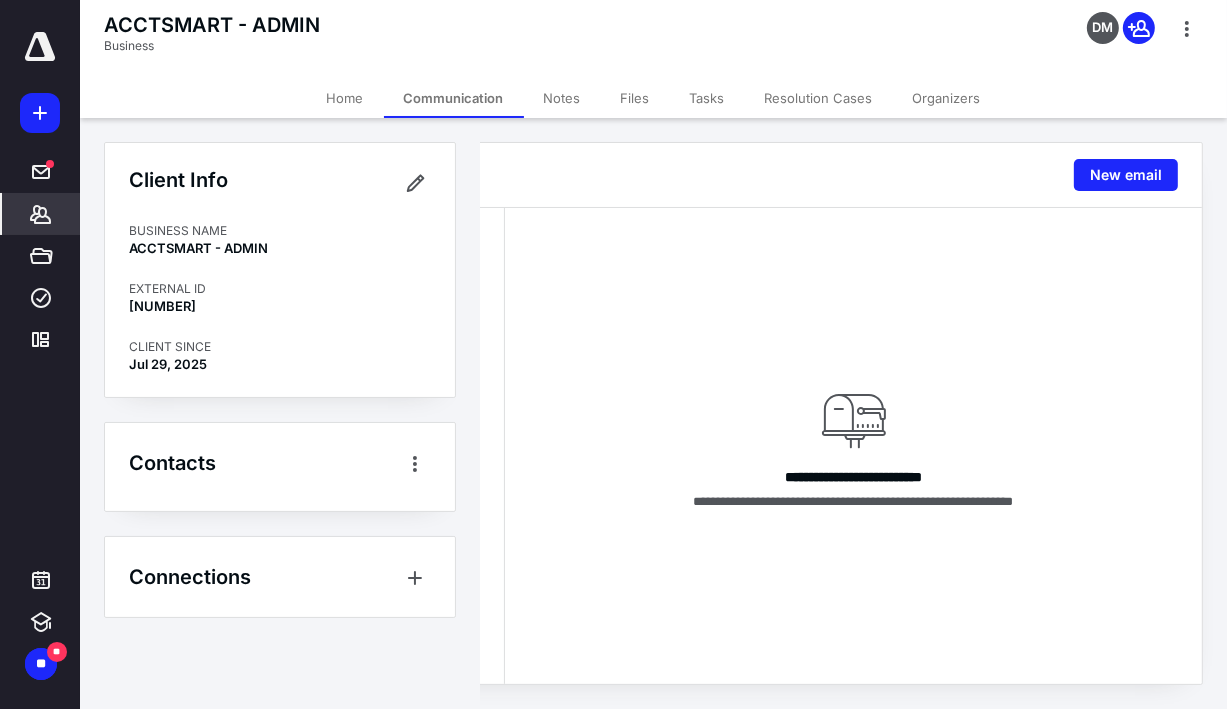click on "Notes" at bounding box center [562, 98] 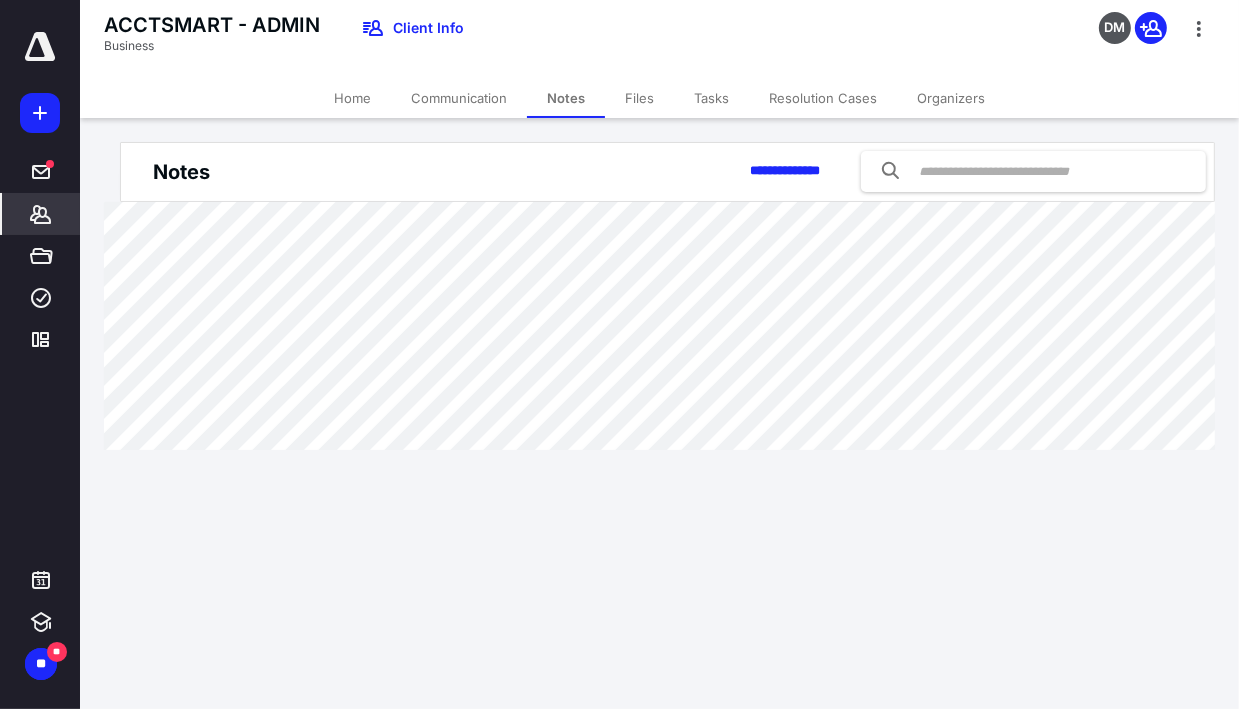 click on "Files" at bounding box center [639, 98] 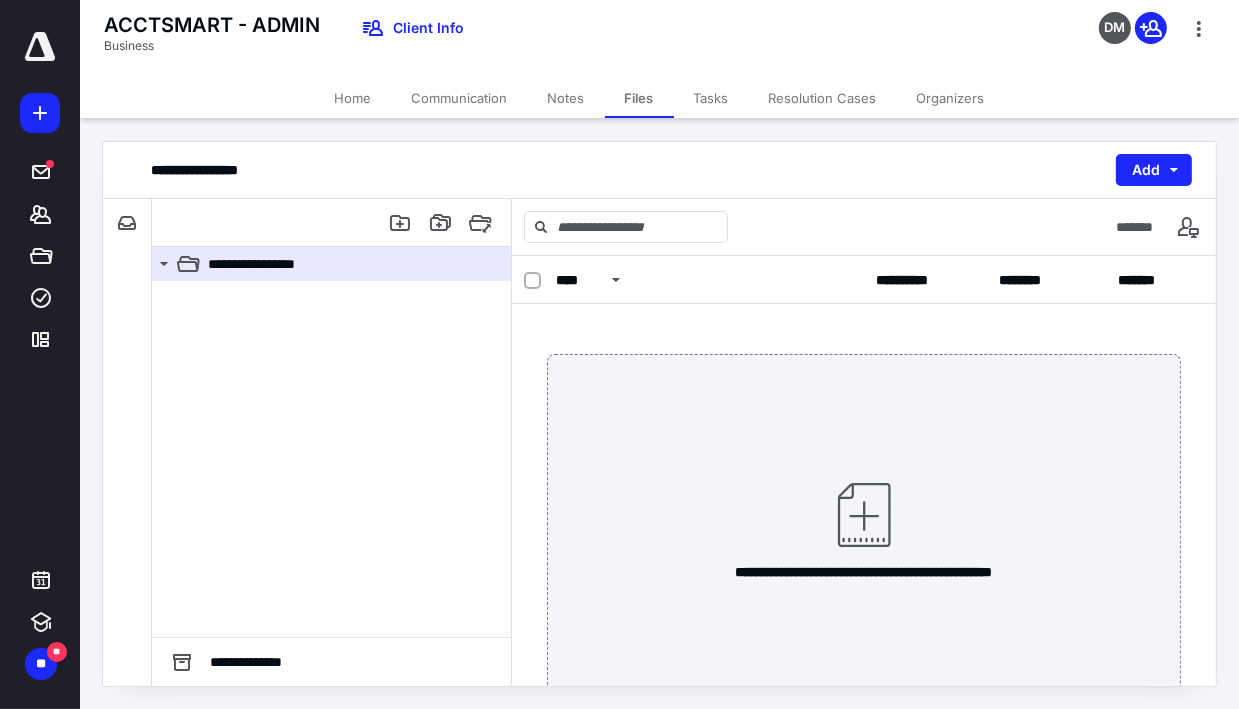 click on "Home" at bounding box center (353, 98) 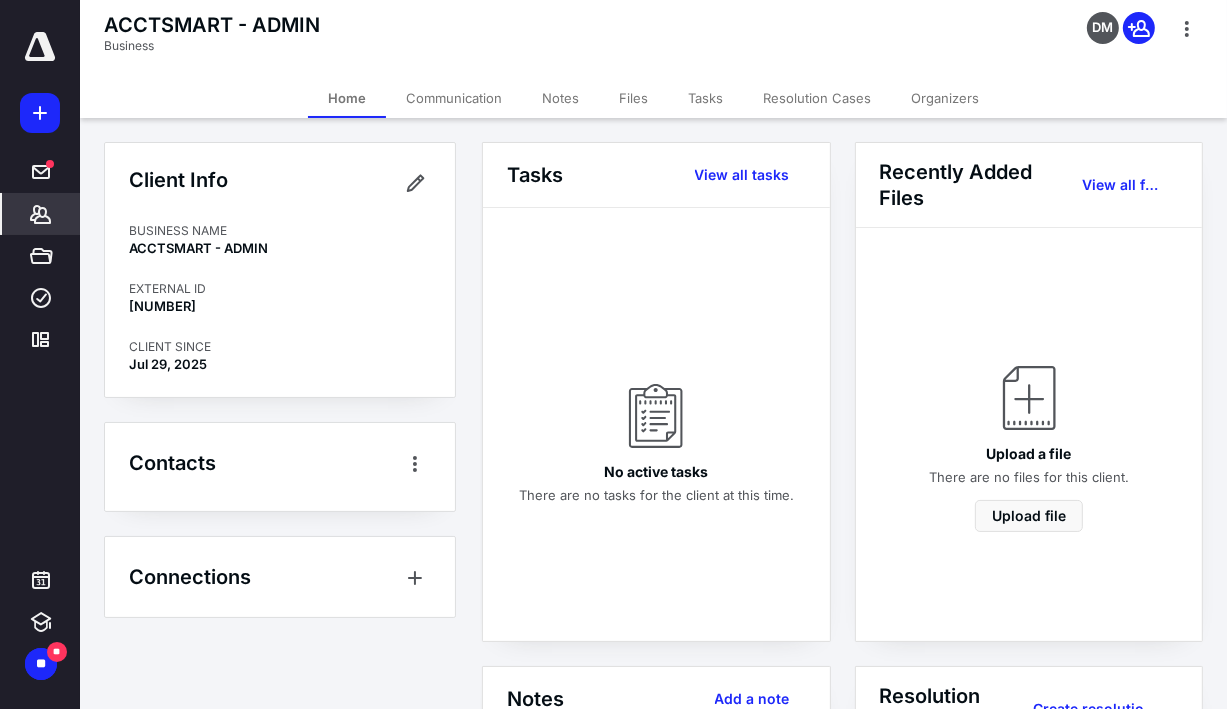 click 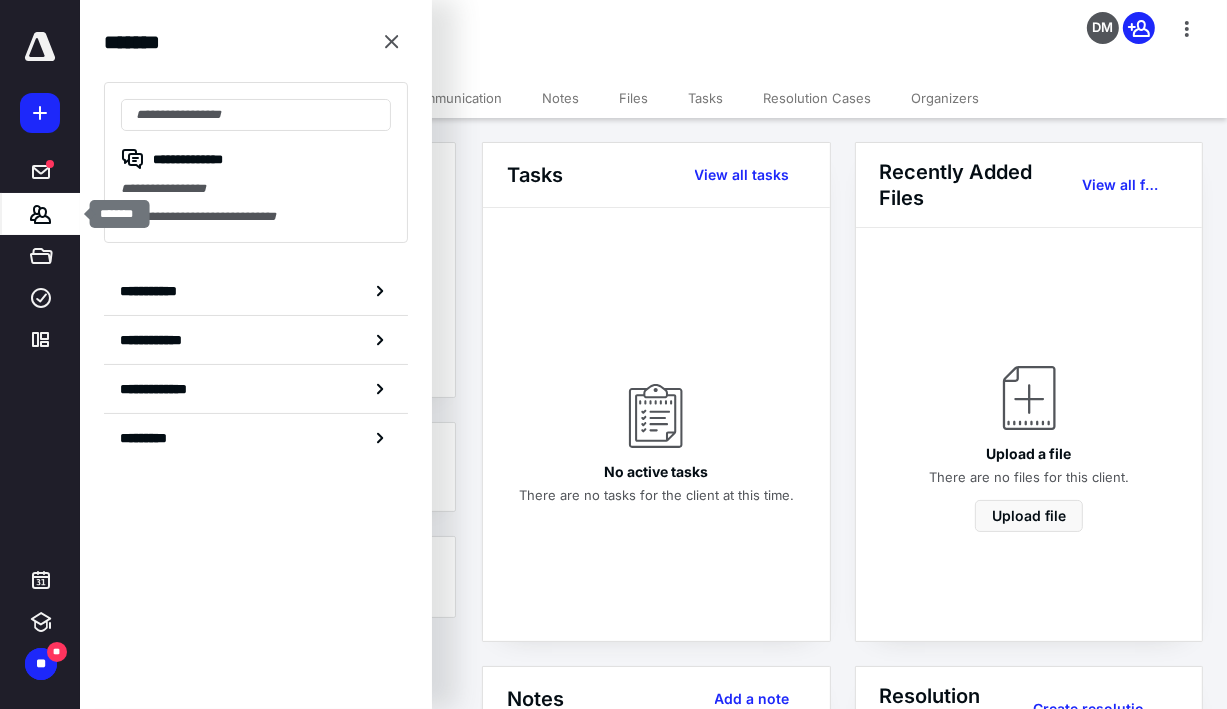 click 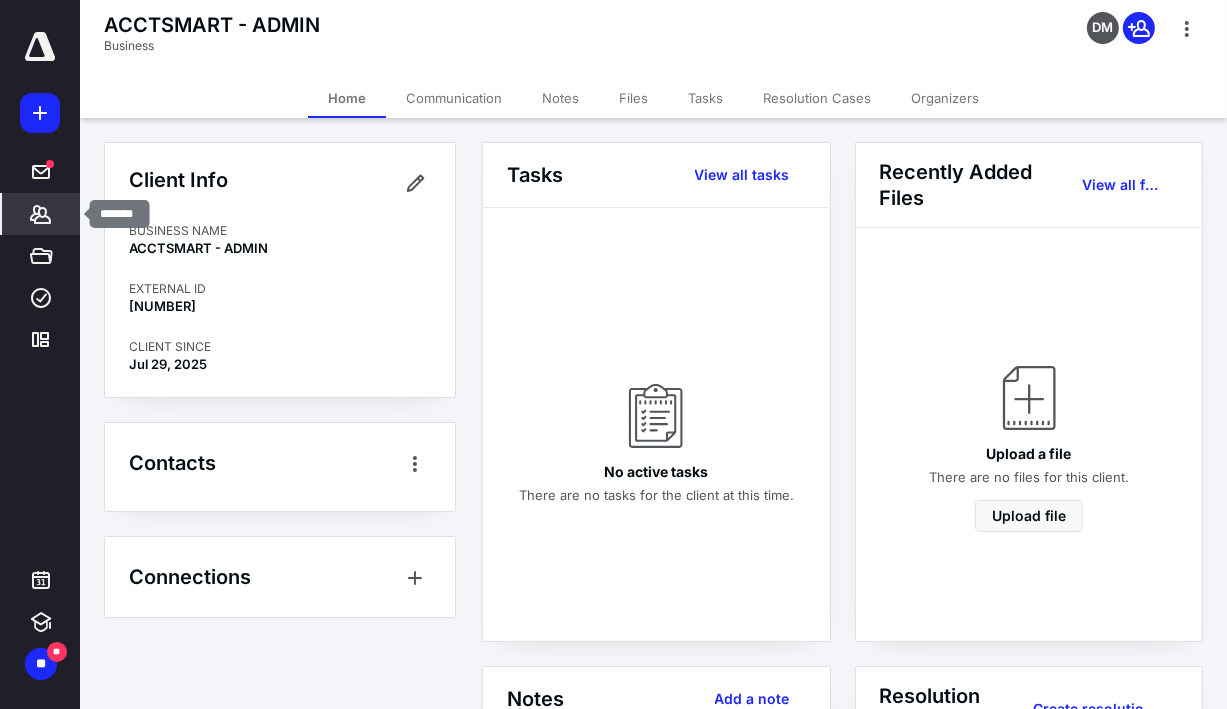 click 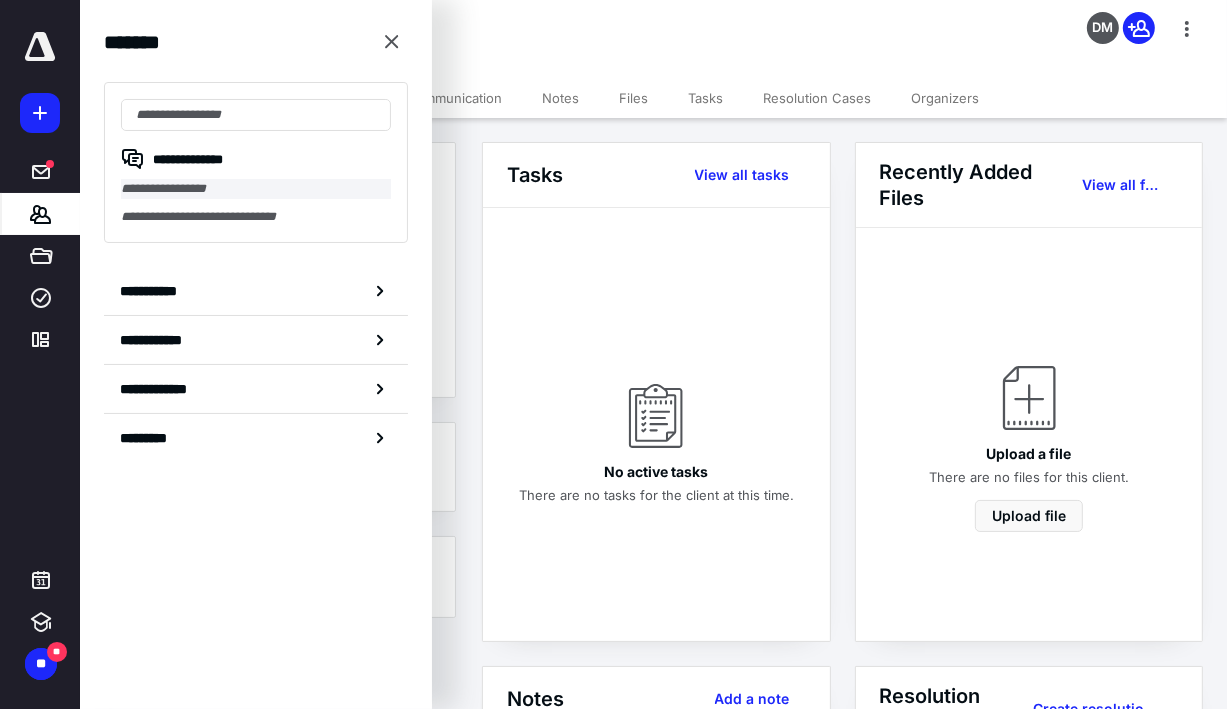 click on "**********" at bounding box center [256, 189] 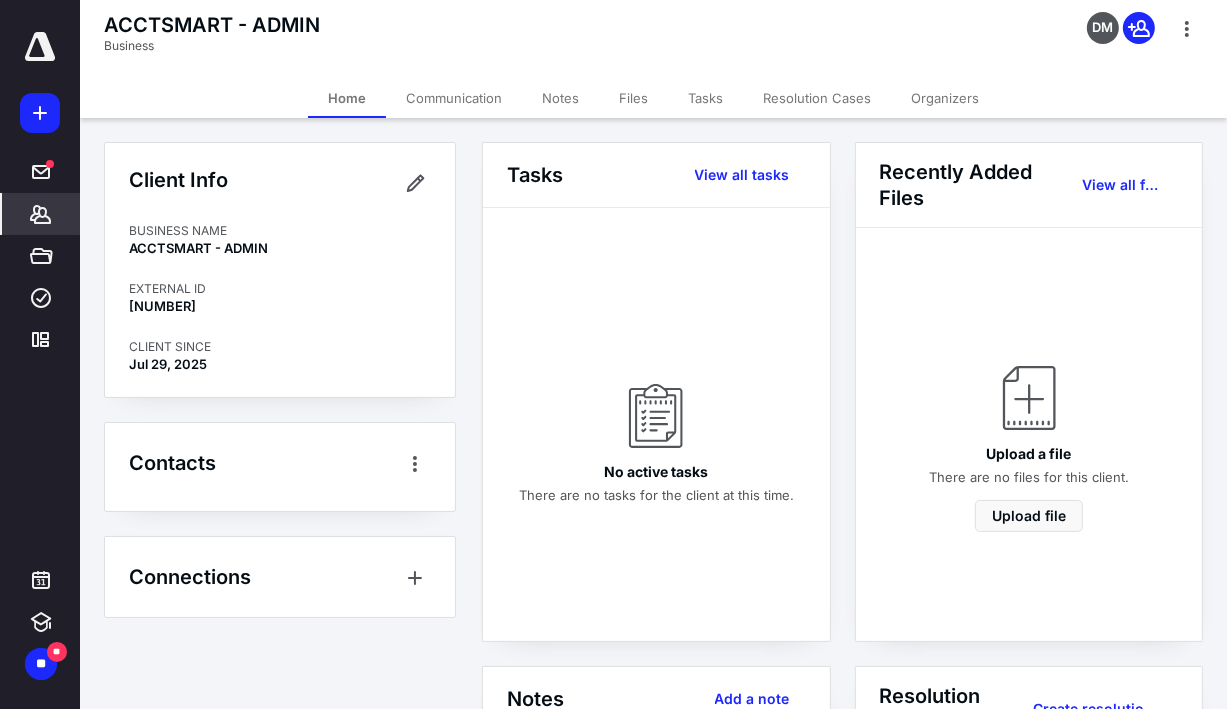 click on "Tasks" at bounding box center [705, 98] 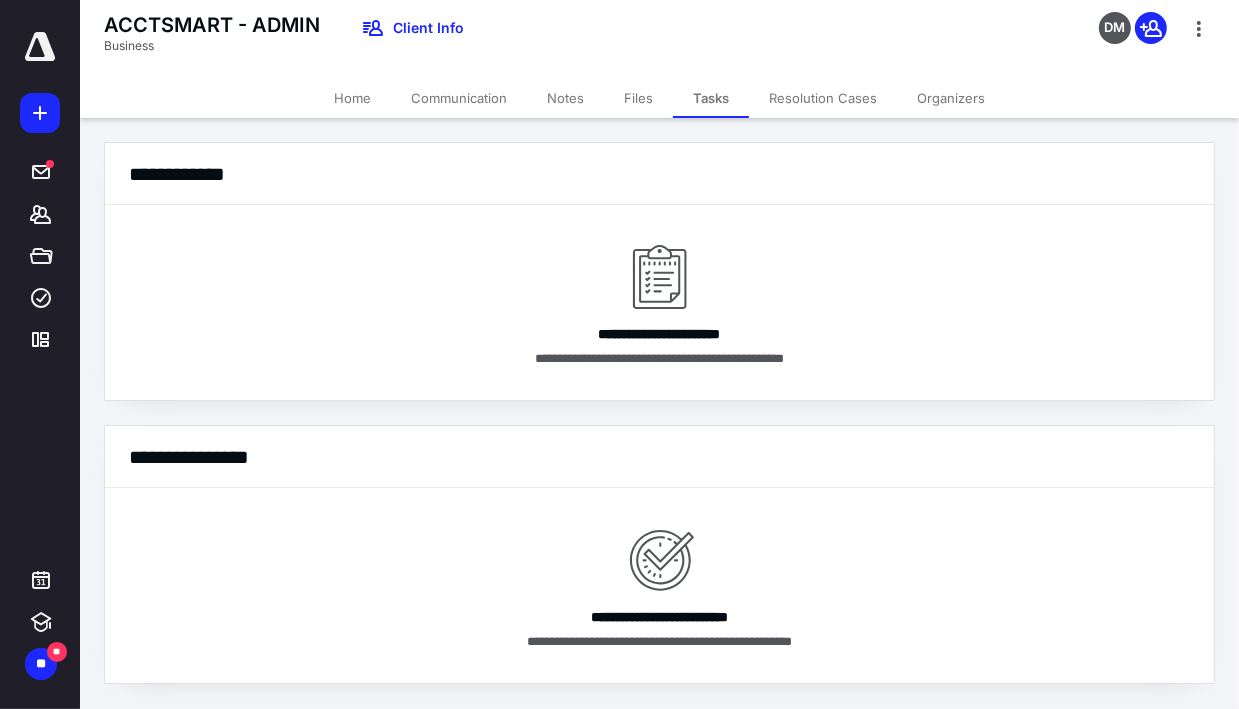 click on "Home" at bounding box center (352, 98) 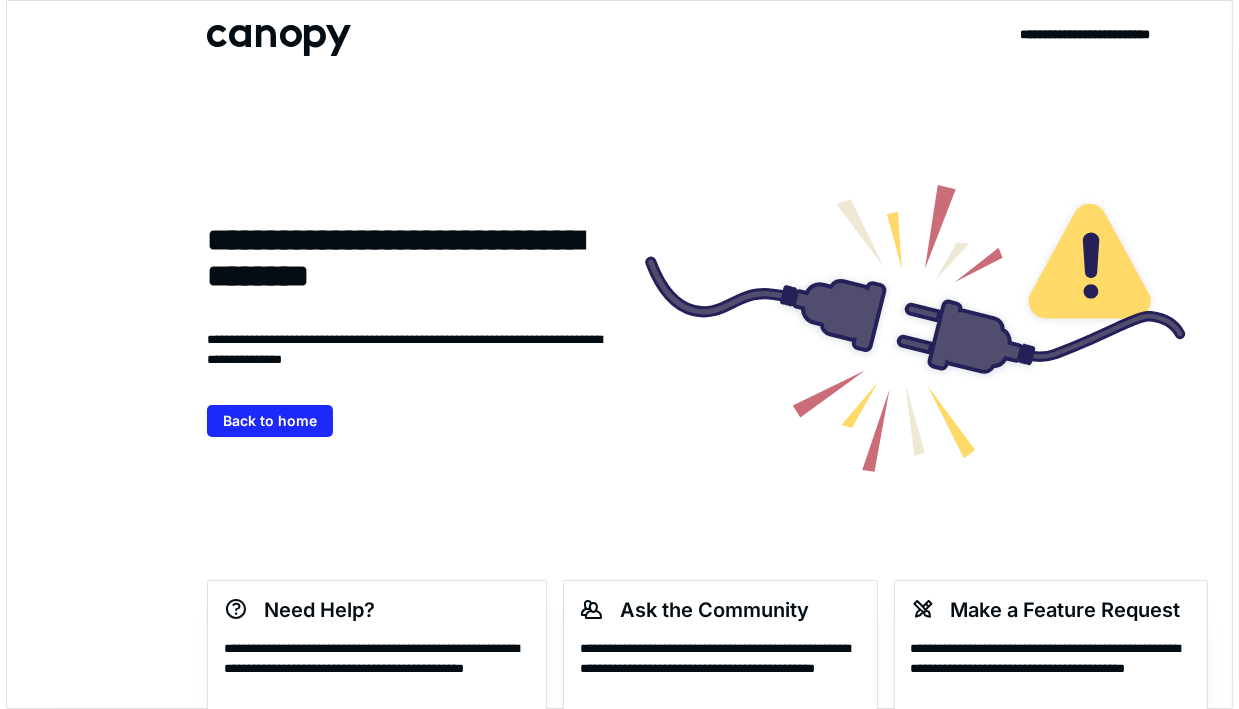 scroll, scrollTop: 0, scrollLeft: 0, axis: both 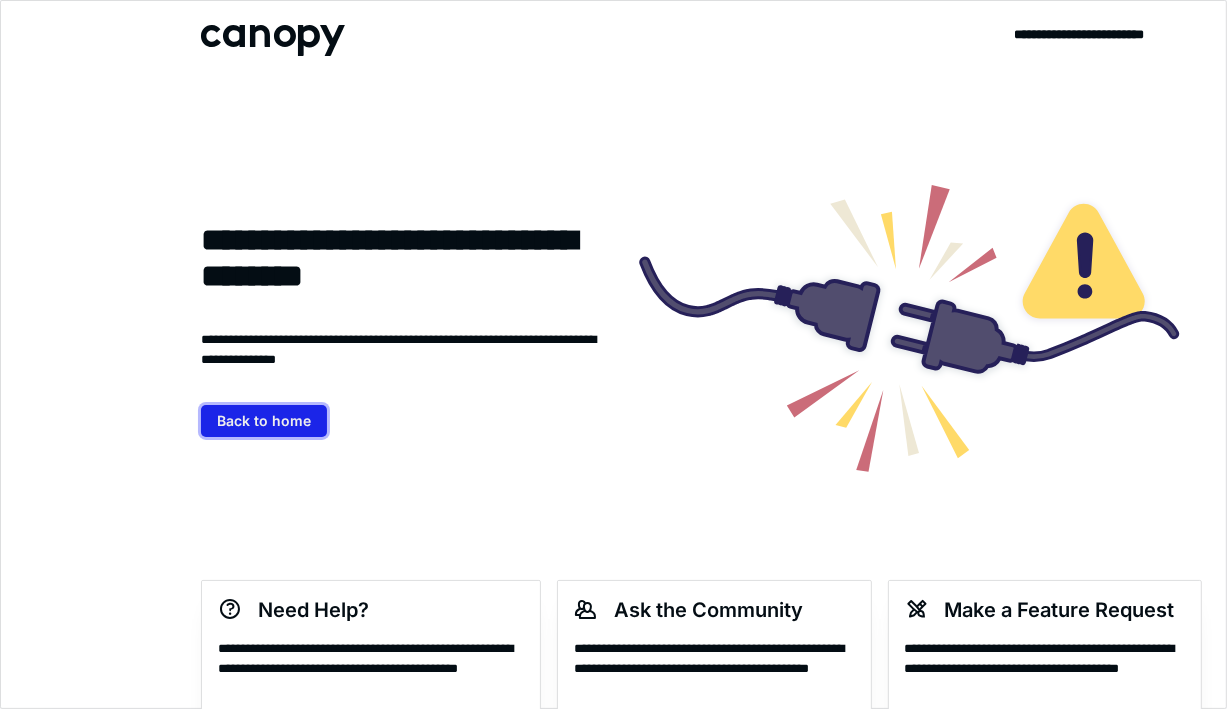 click on "Back to home" at bounding box center (264, 421) 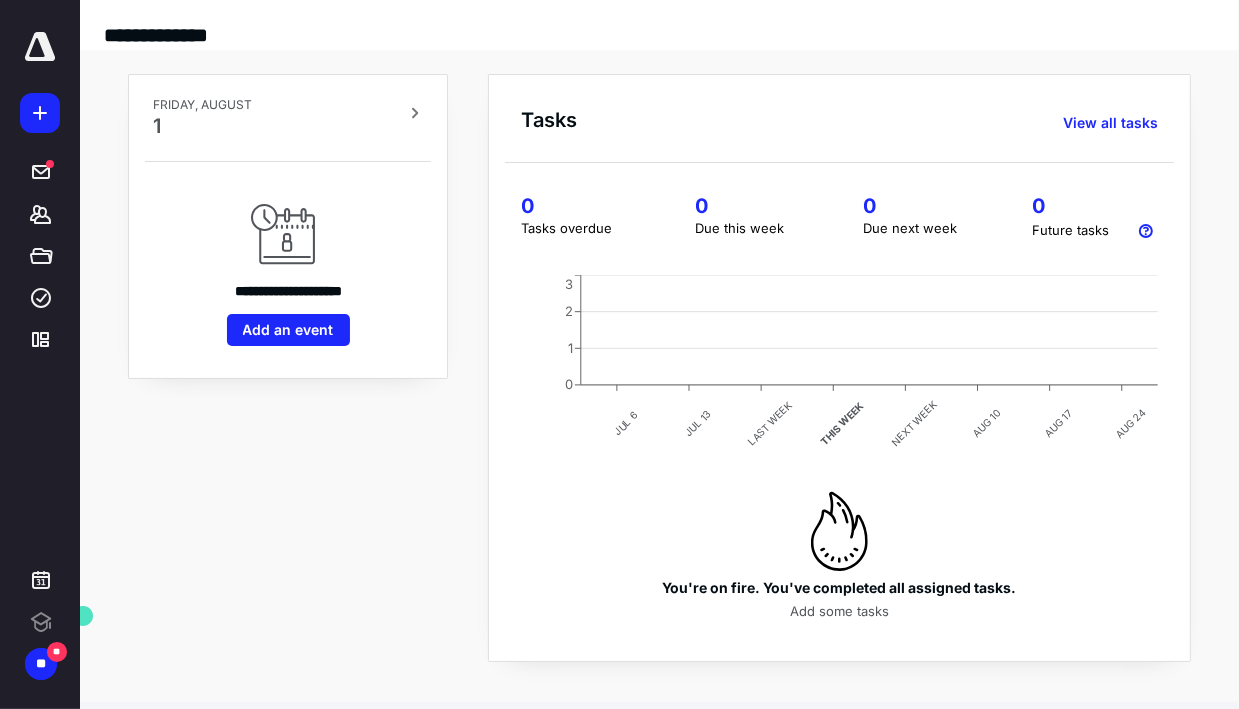 scroll, scrollTop: 0, scrollLeft: 0, axis: both 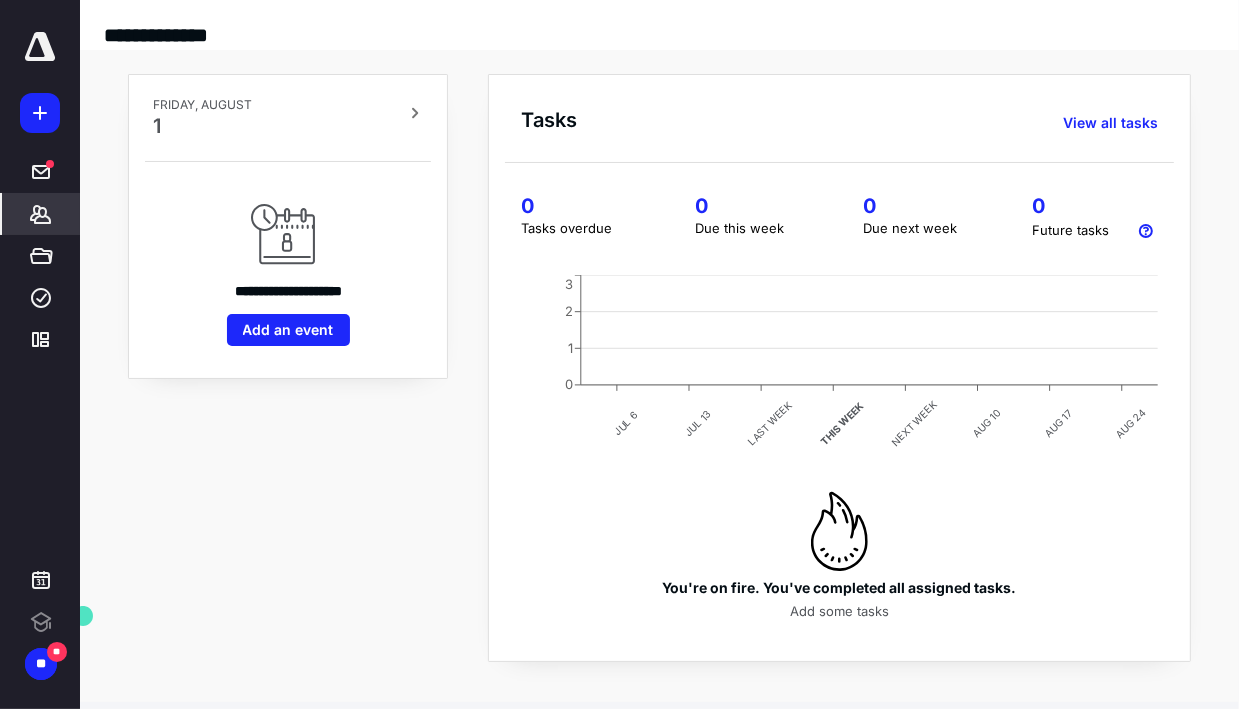 click 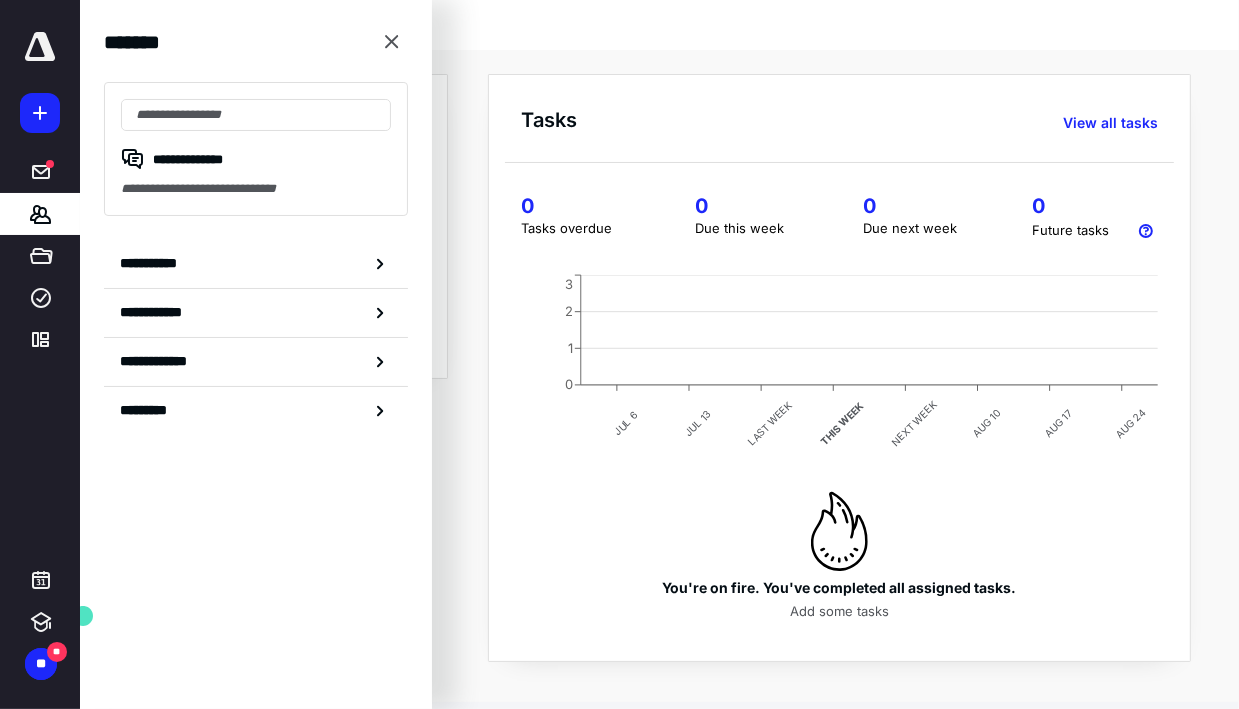 click on "**********" at bounding box center (153, 263) 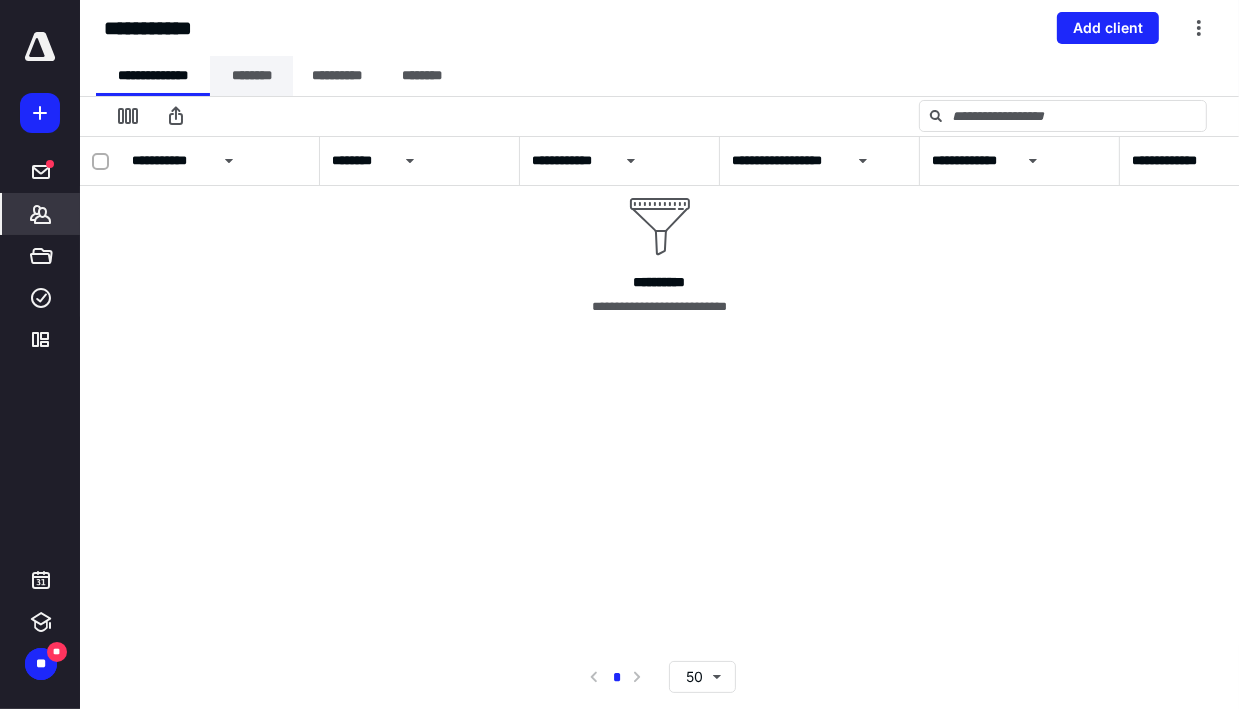 click on "********" at bounding box center (251, 76) 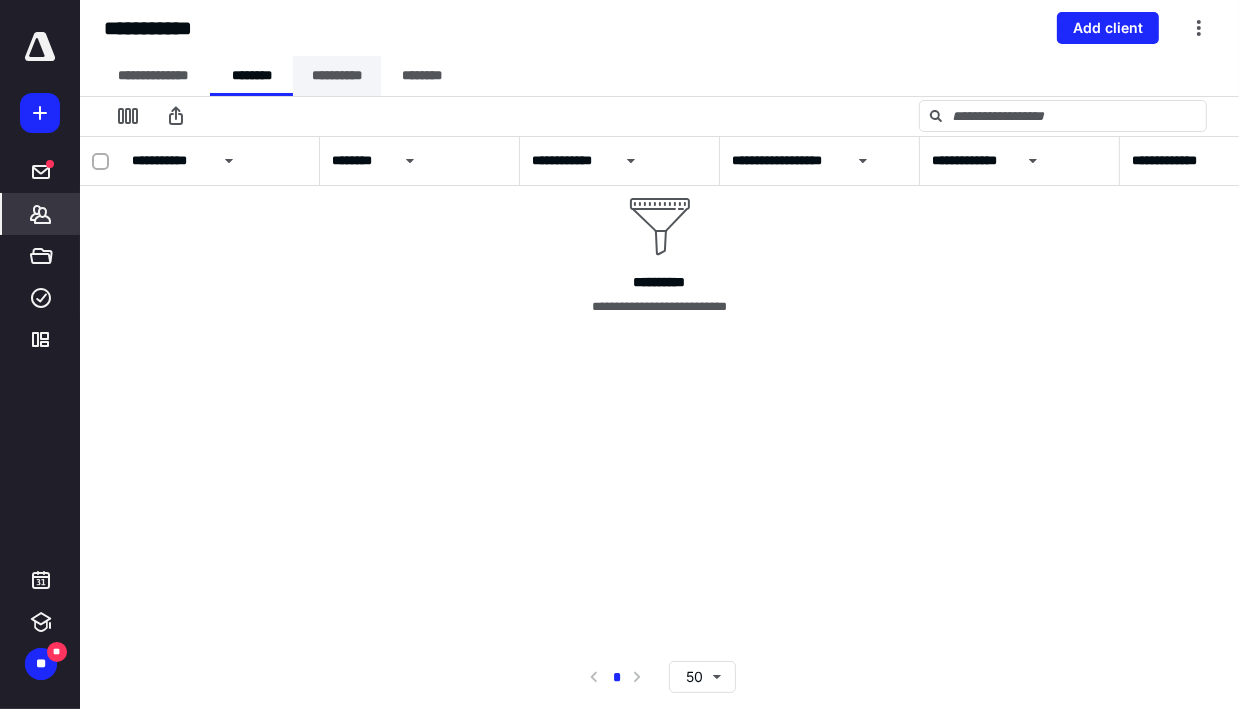 click on "**********" at bounding box center (337, 76) 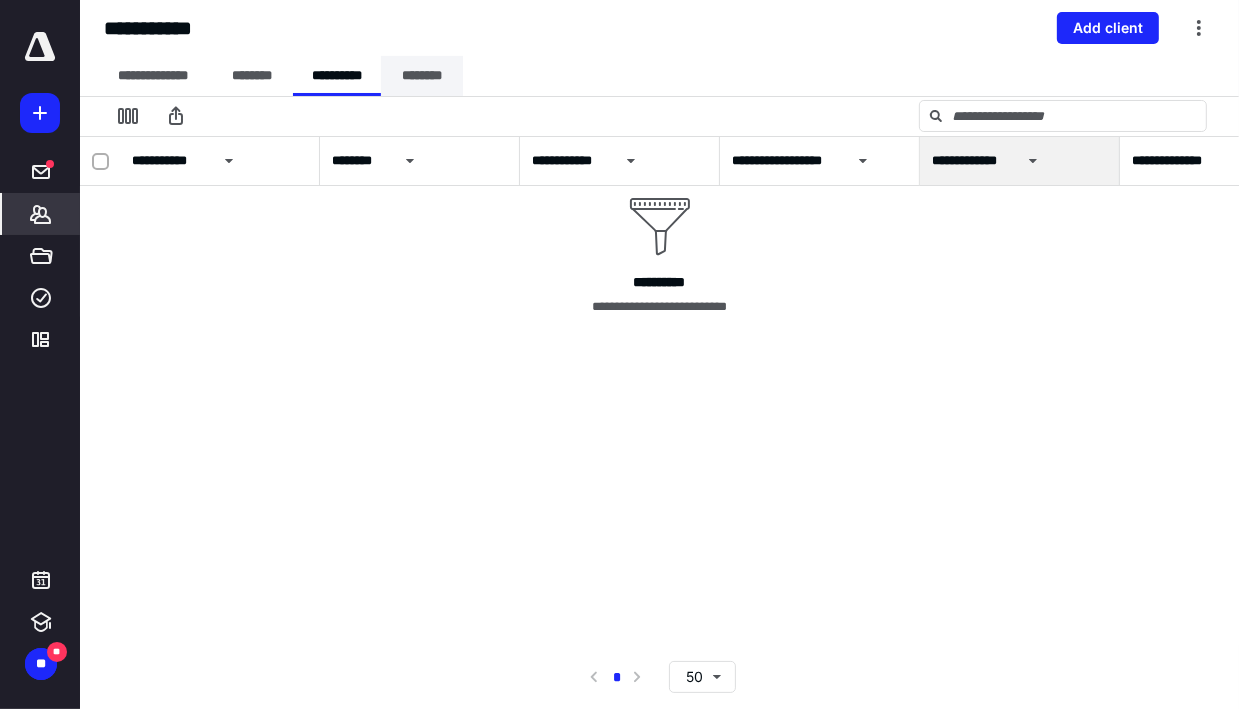 click on "********" at bounding box center [422, 76] 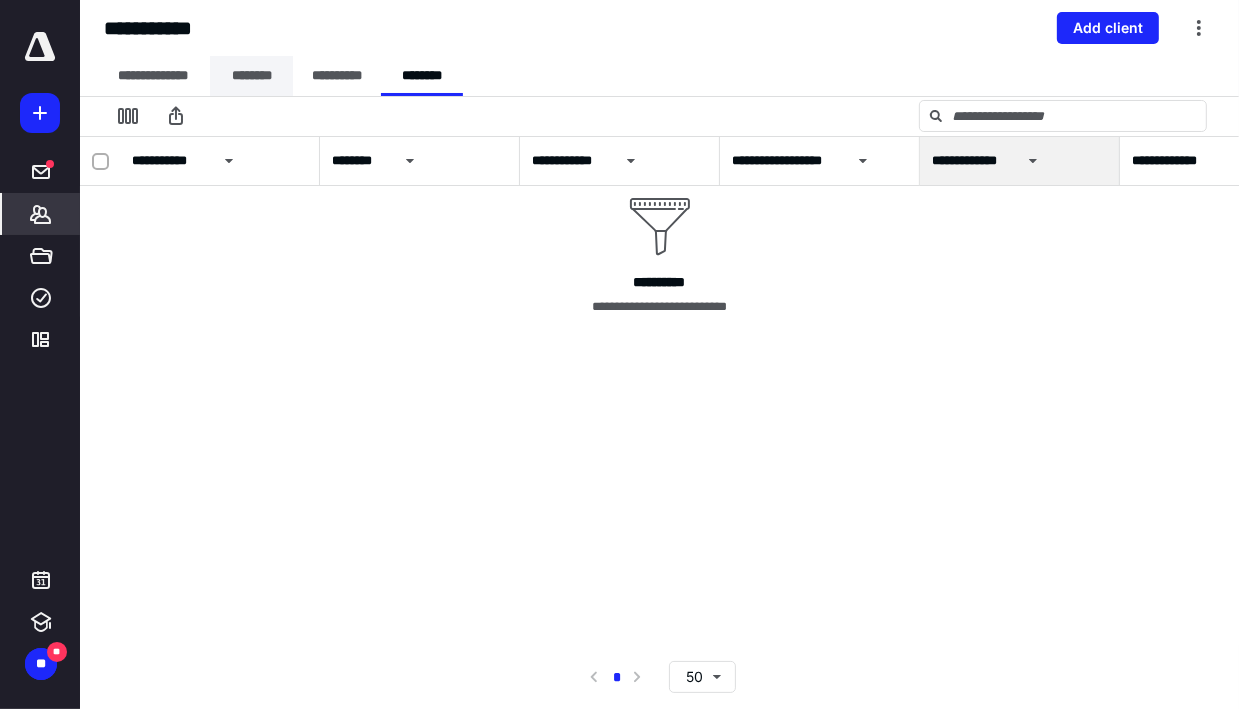 click on "********" at bounding box center [251, 76] 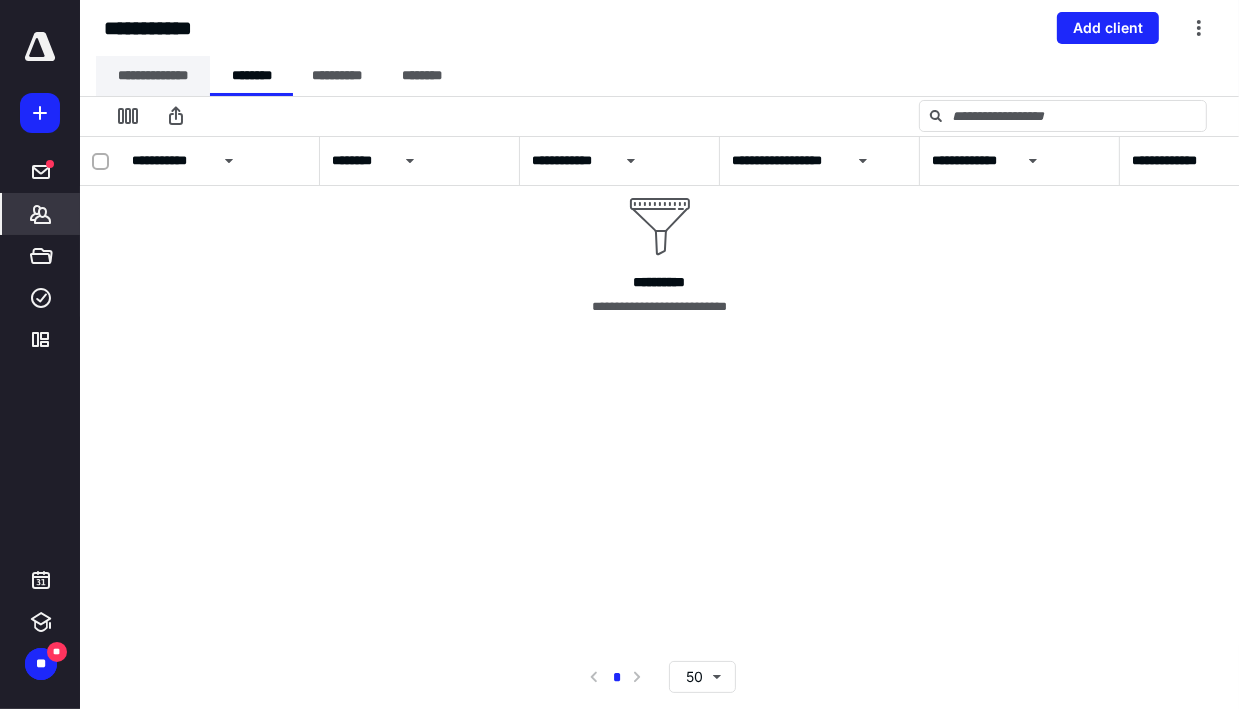 click on "**********" at bounding box center [153, 76] 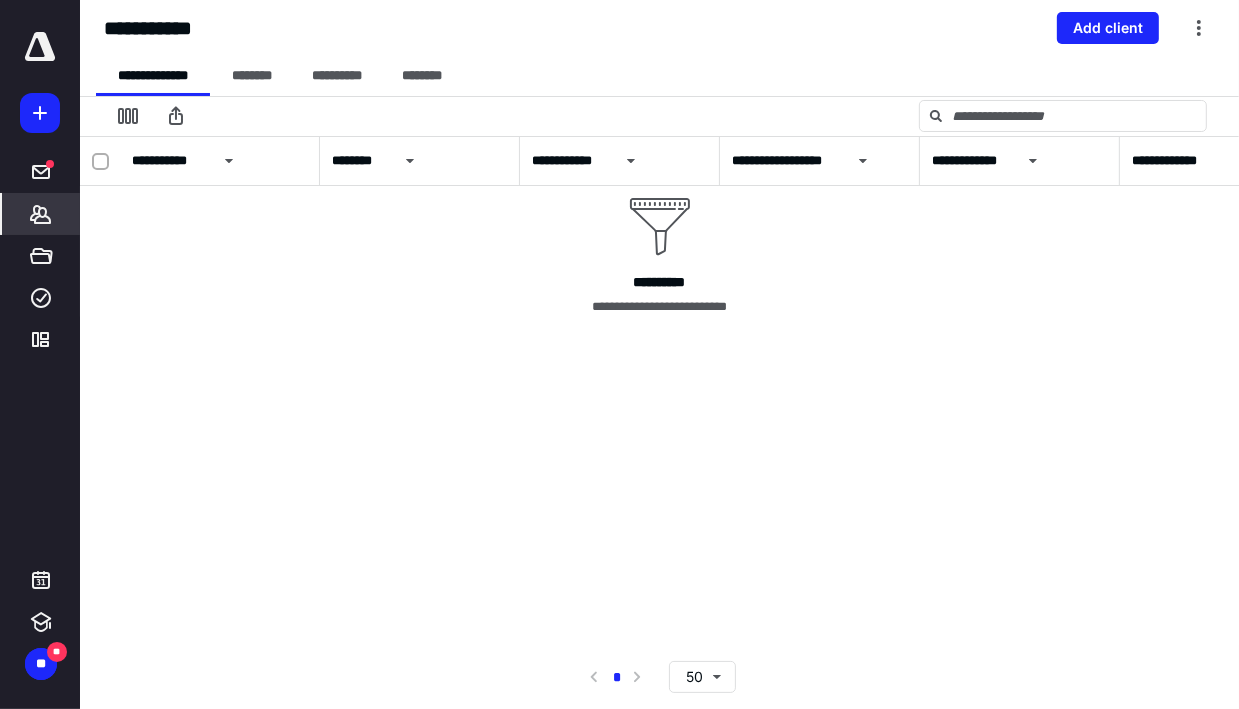 click 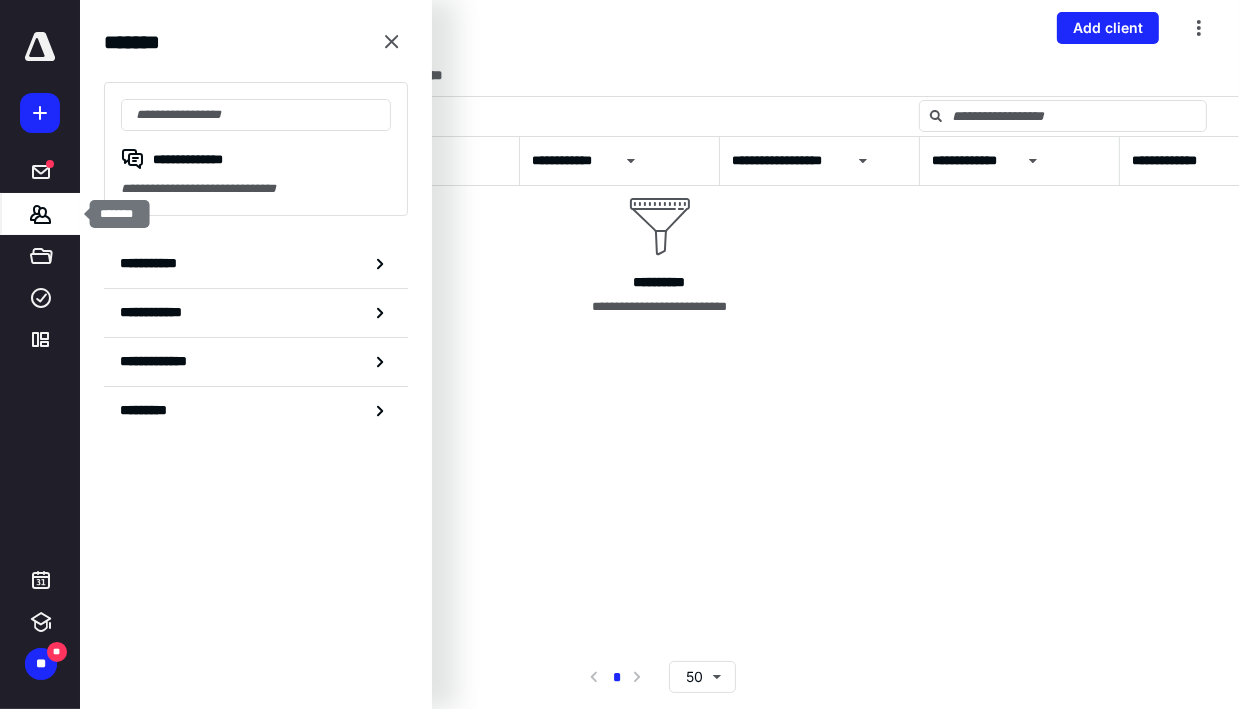 click 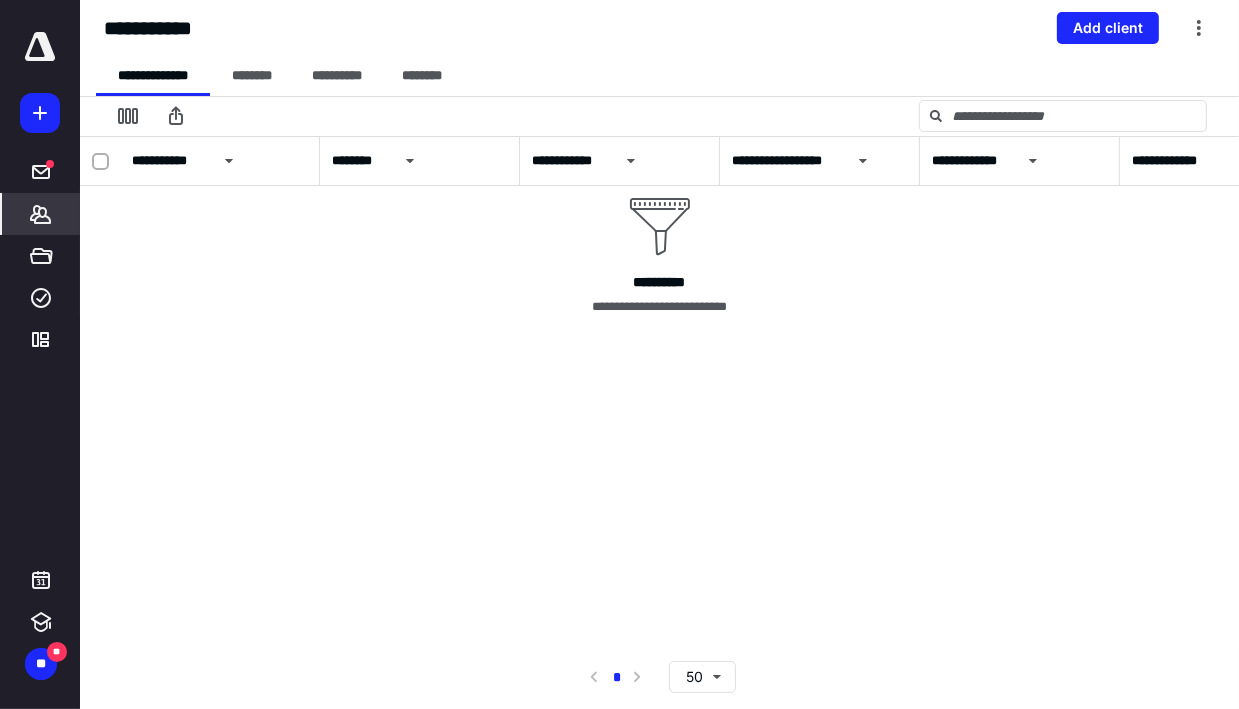click 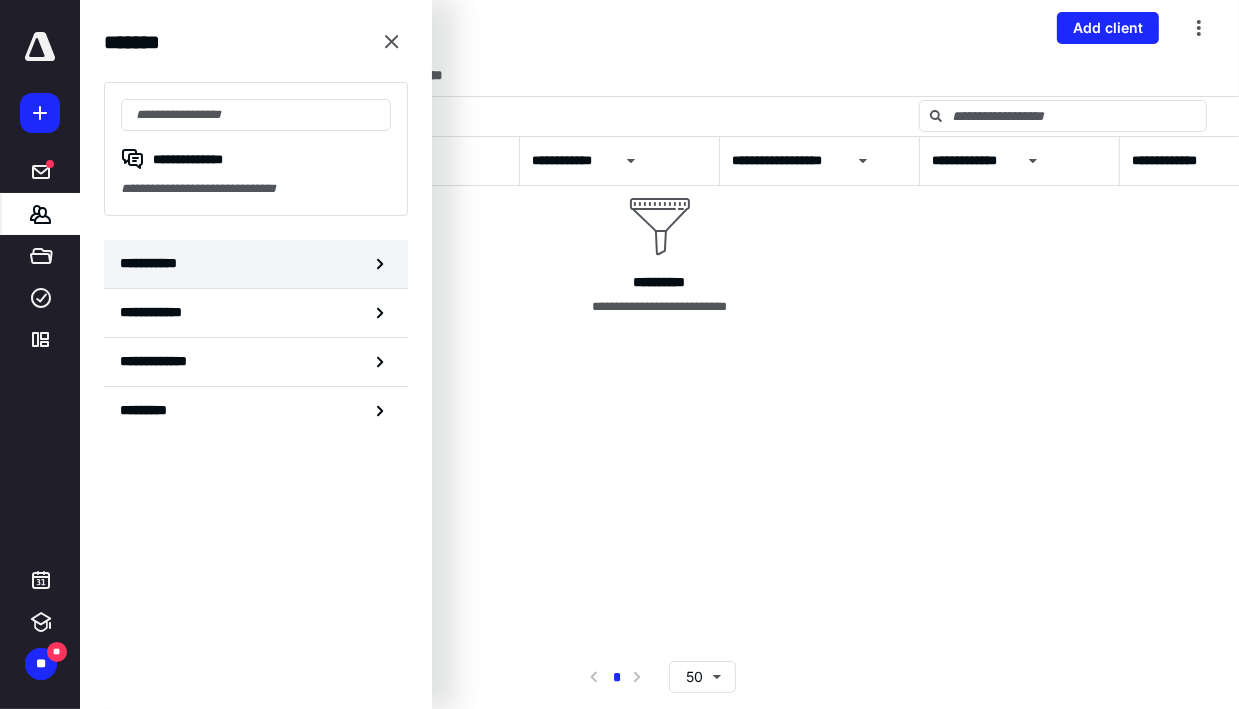 click on "**********" at bounding box center (153, 263) 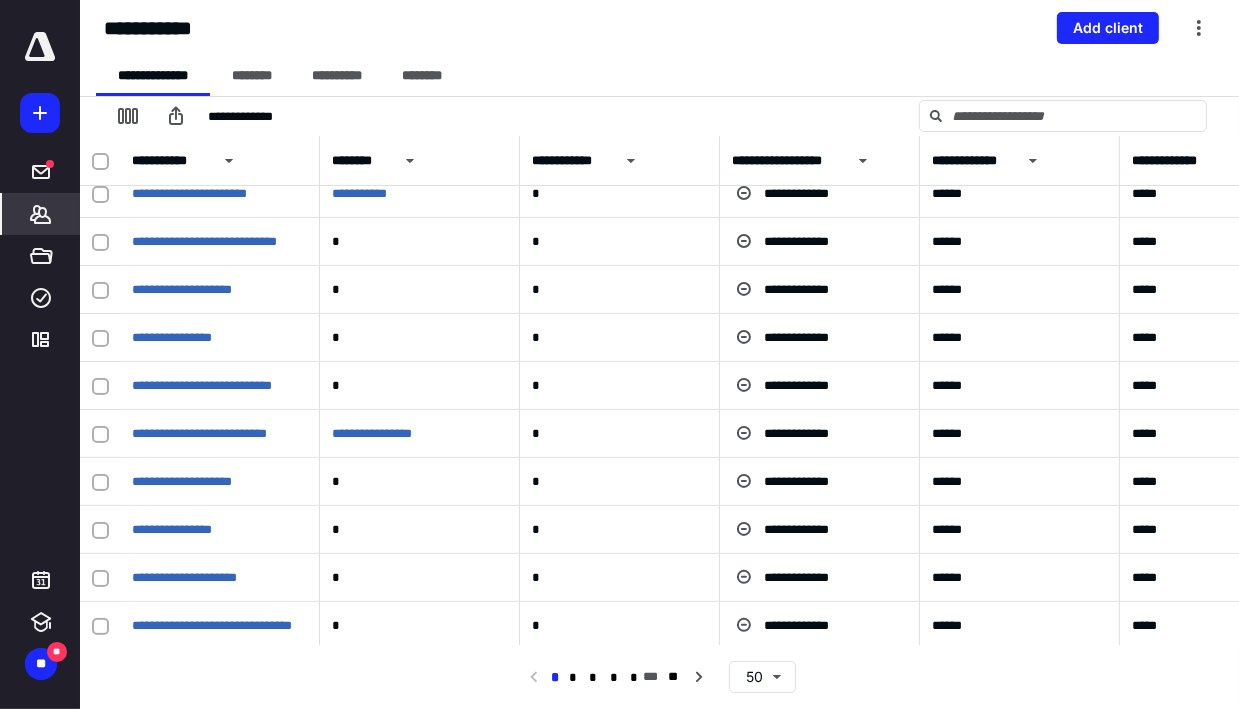 scroll, scrollTop: 0, scrollLeft: 0, axis: both 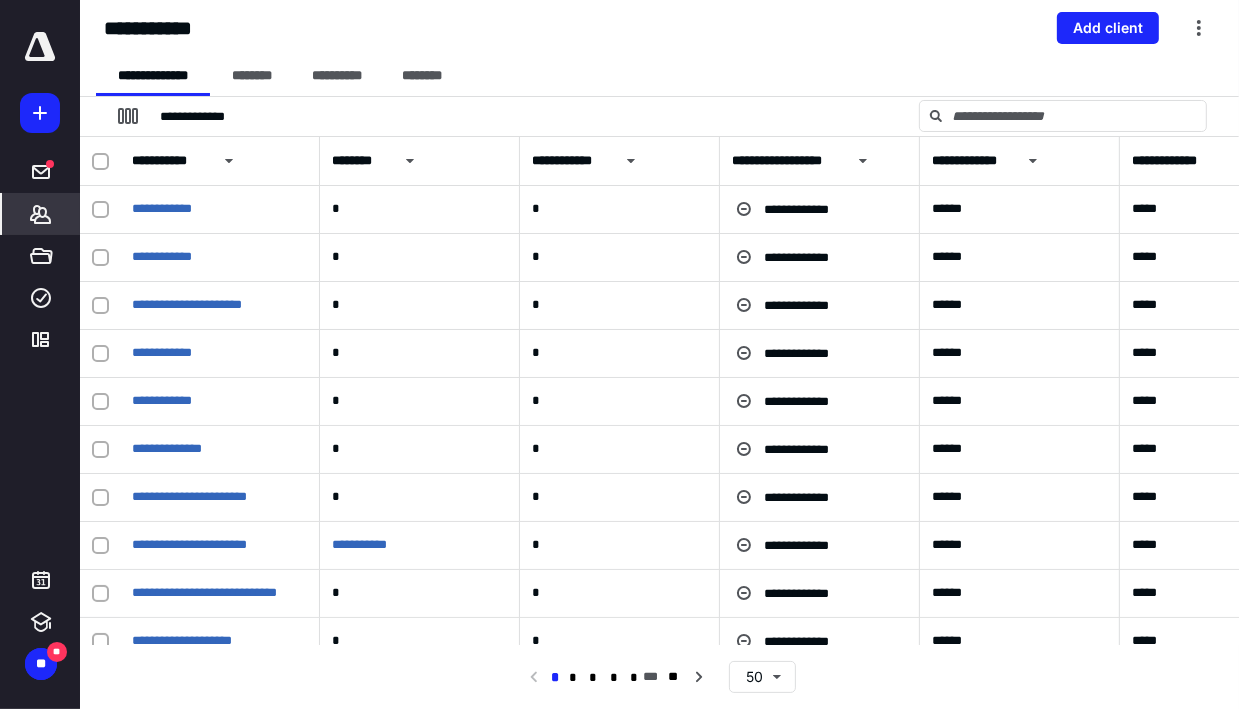 click on "*******" at bounding box center [41, 214] 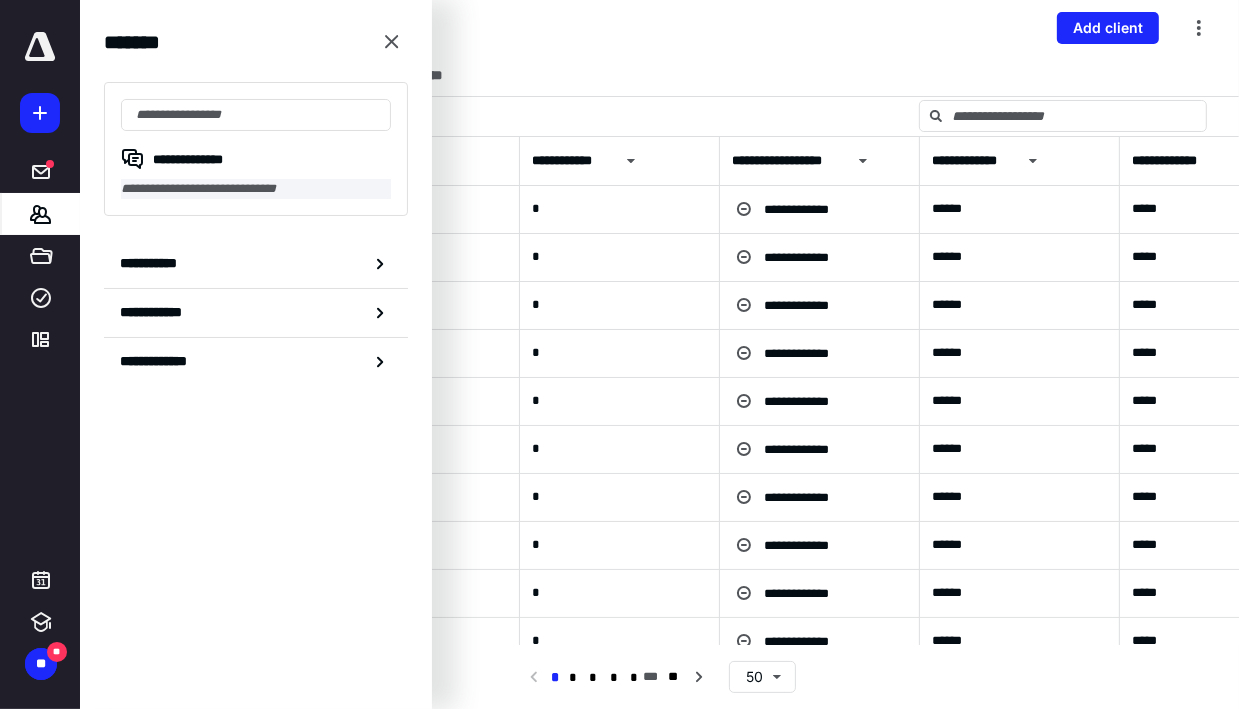 click on "**********" at bounding box center (256, 189) 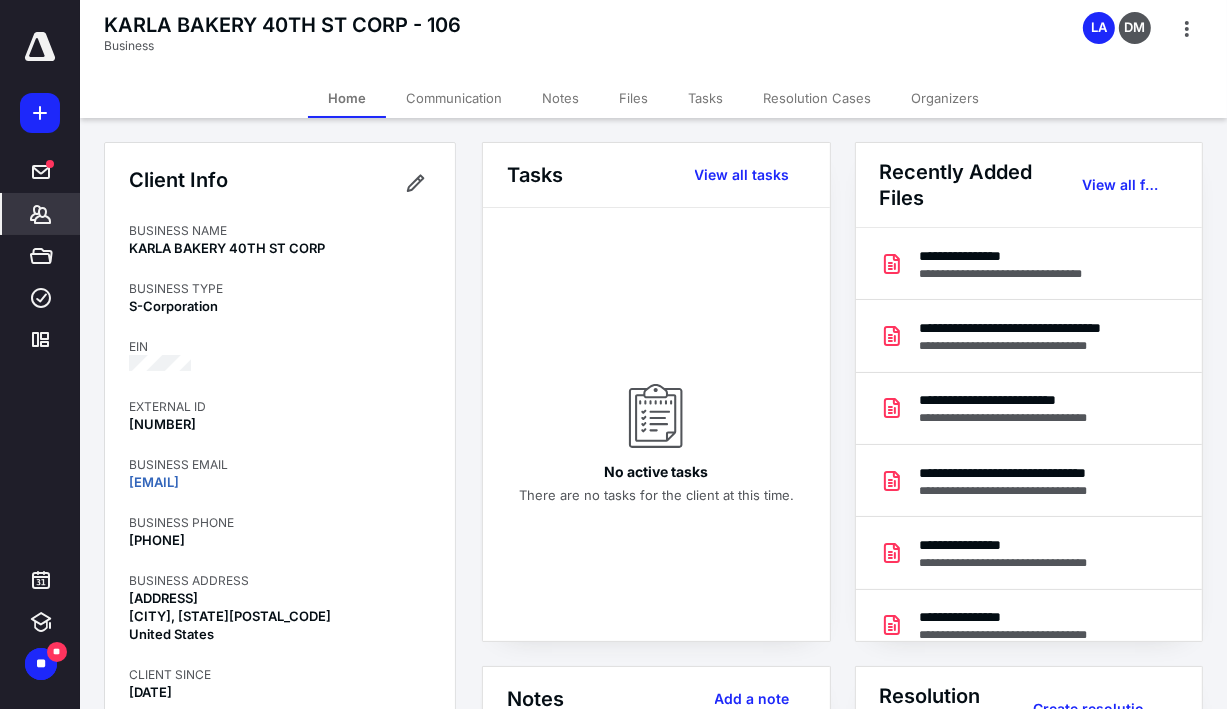 click on "Communication" at bounding box center (454, 98) 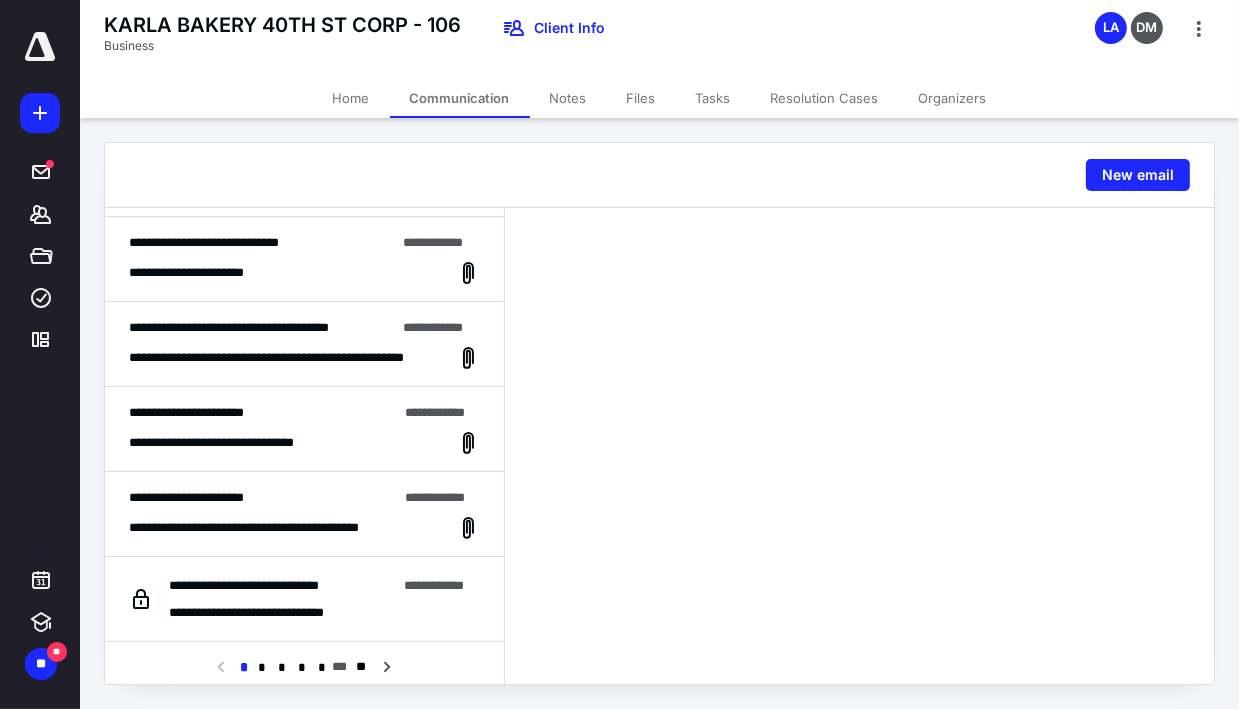 scroll, scrollTop: 0, scrollLeft: 0, axis: both 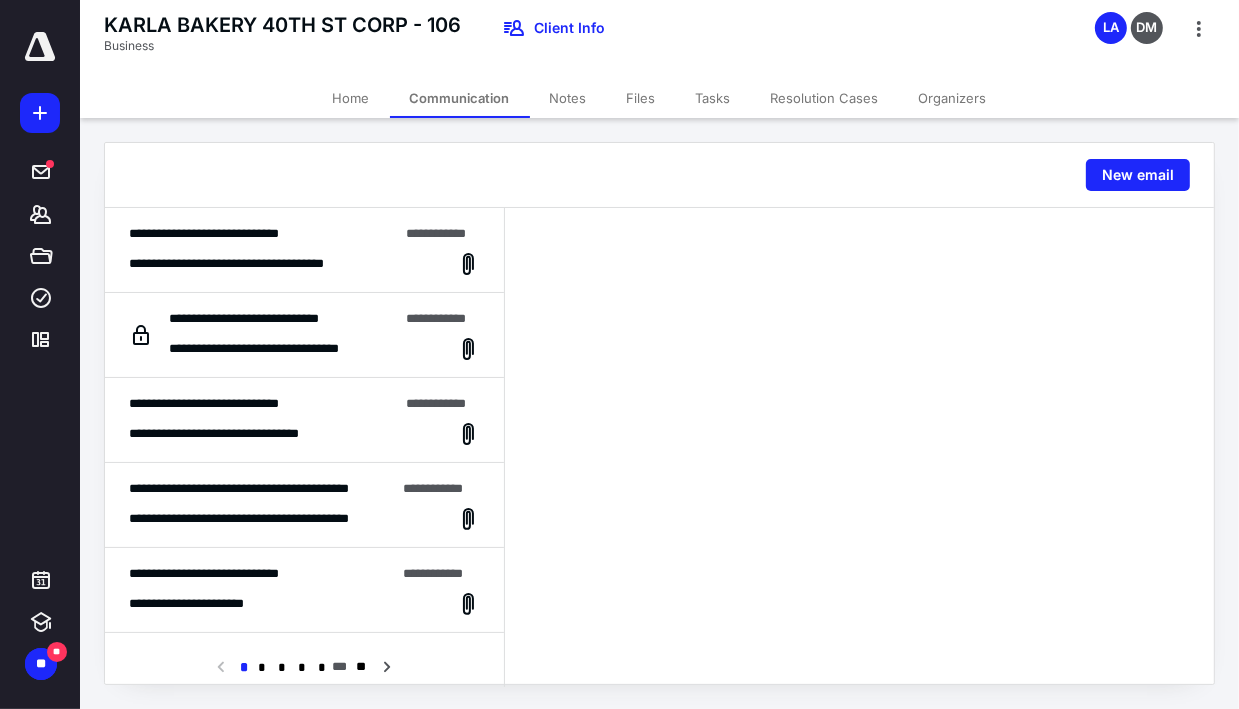 click on "**********" at bounding box center [248, 264] 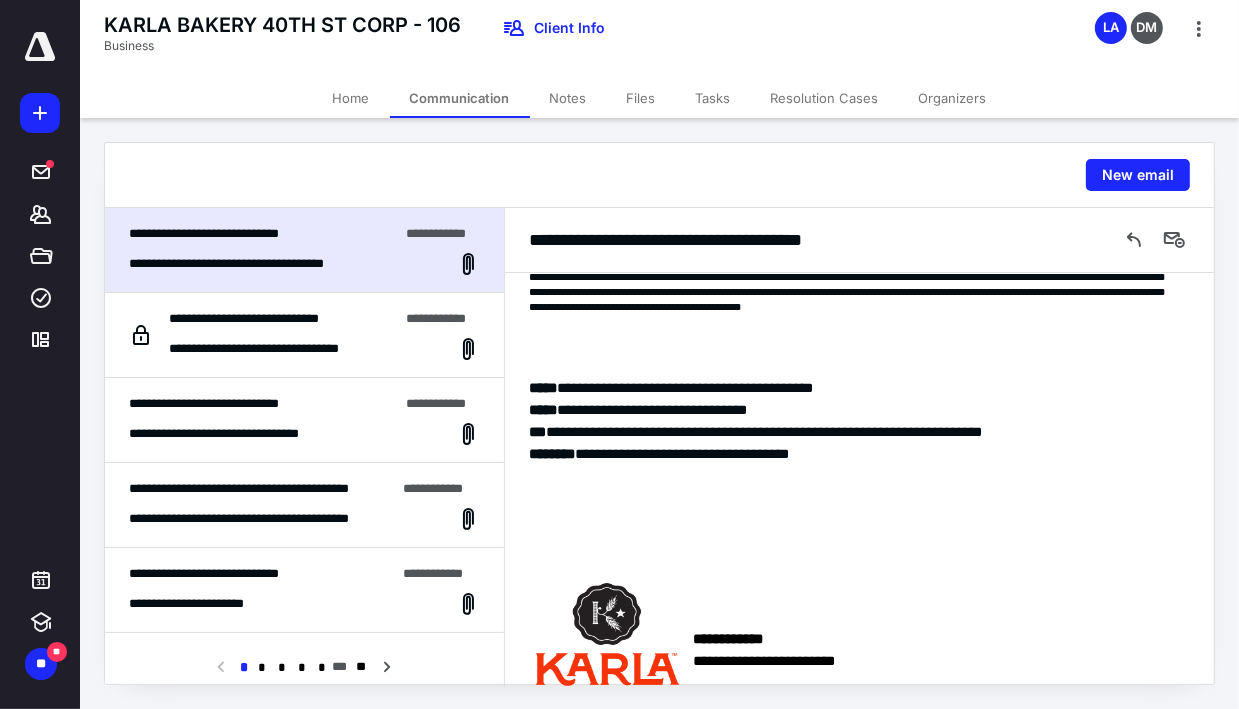 scroll, scrollTop: 0, scrollLeft: 0, axis: both 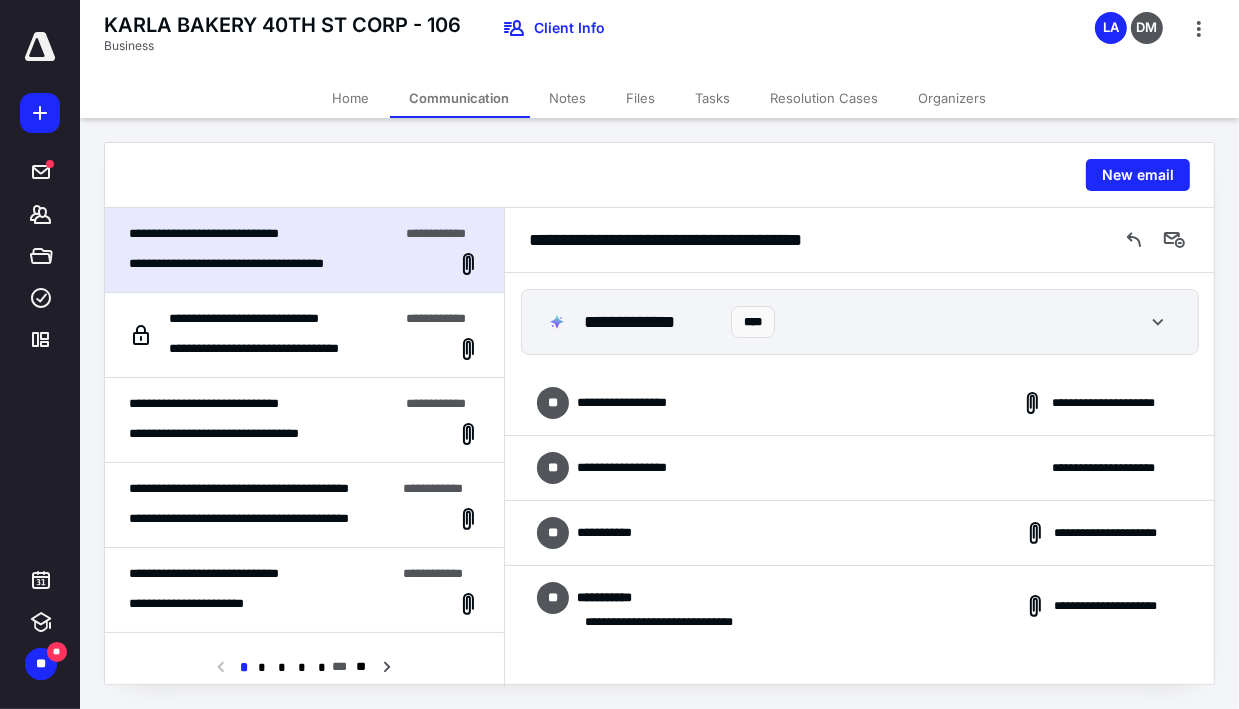 click on "Notes" at bounding box center (568, 98) 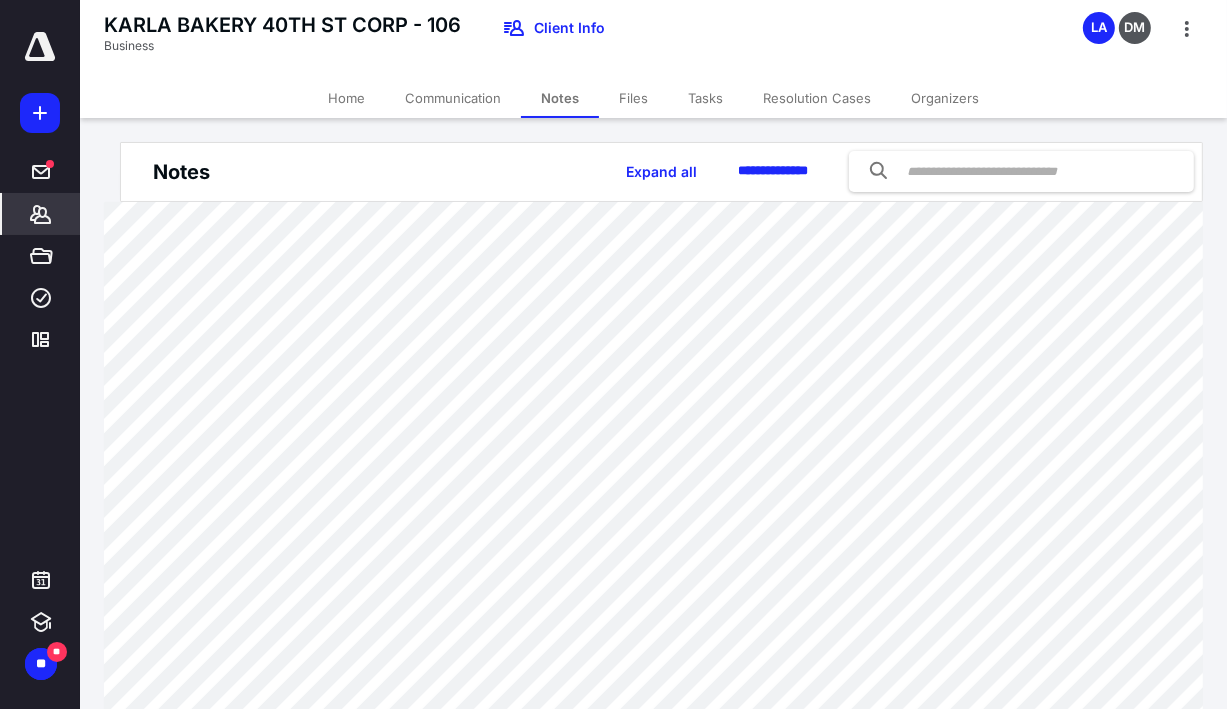 click on "Files" at bounding box center (633, 98) 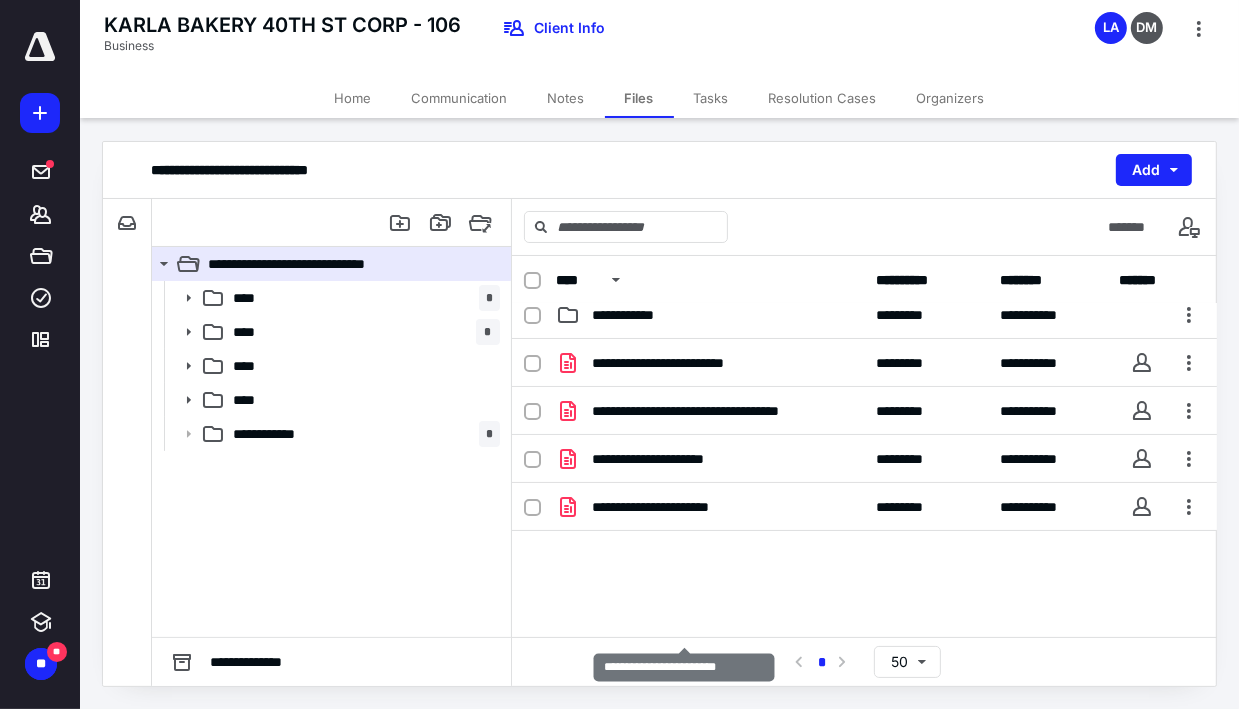 scroll, scrollTop: 0, scrollLeft: 0, axis: both 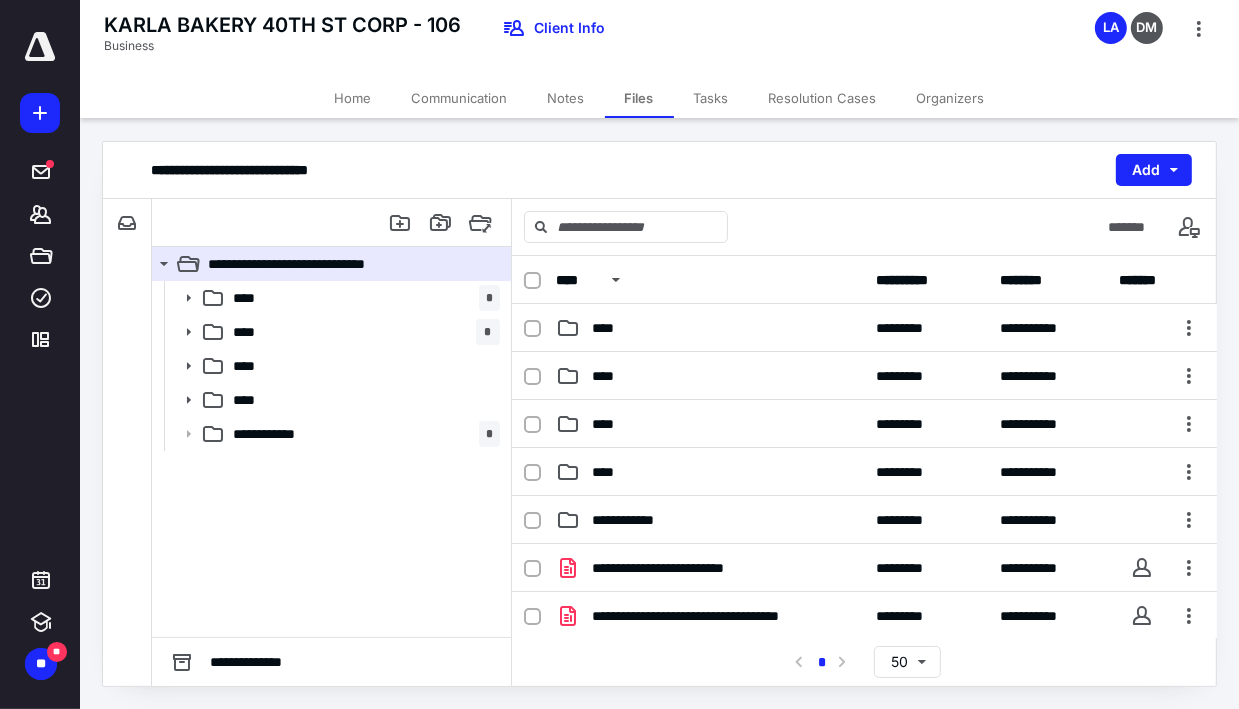 click on "Tasks" at bounding box center [711, 98] 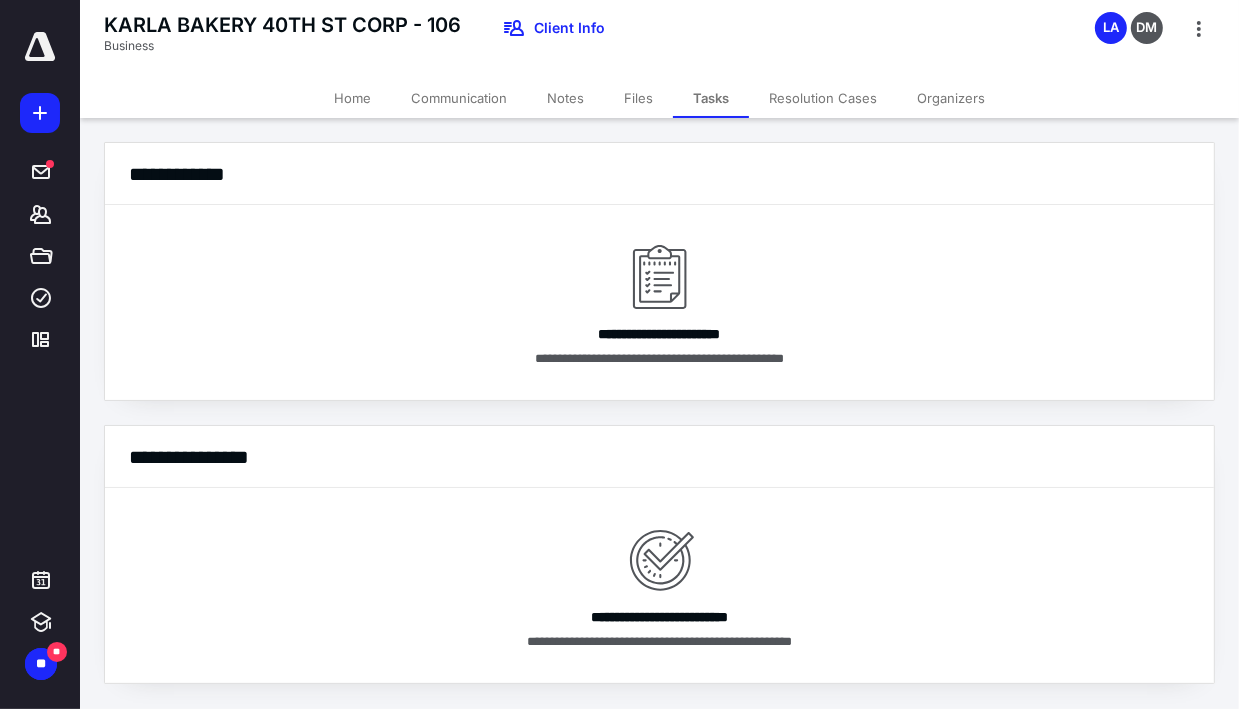 click on "Communication" at bounding box center [459, 98] 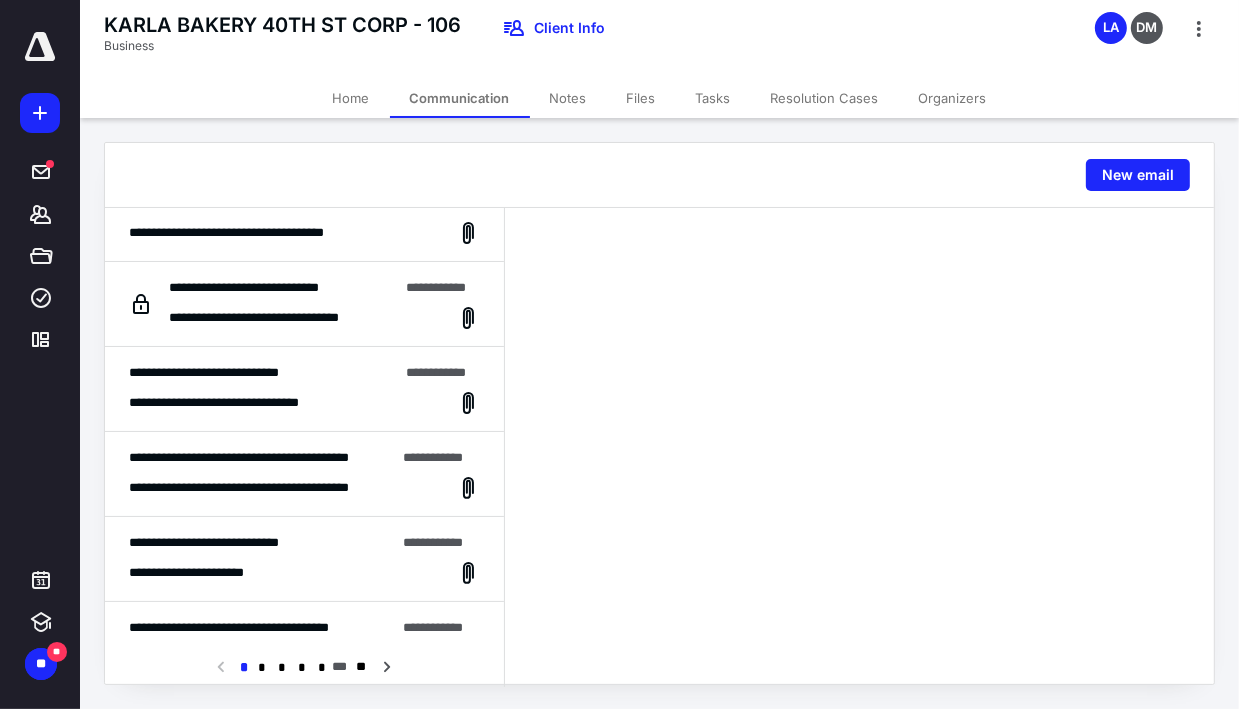 scroll, scrollTop: 0, scrollLeft: 0, axis: both 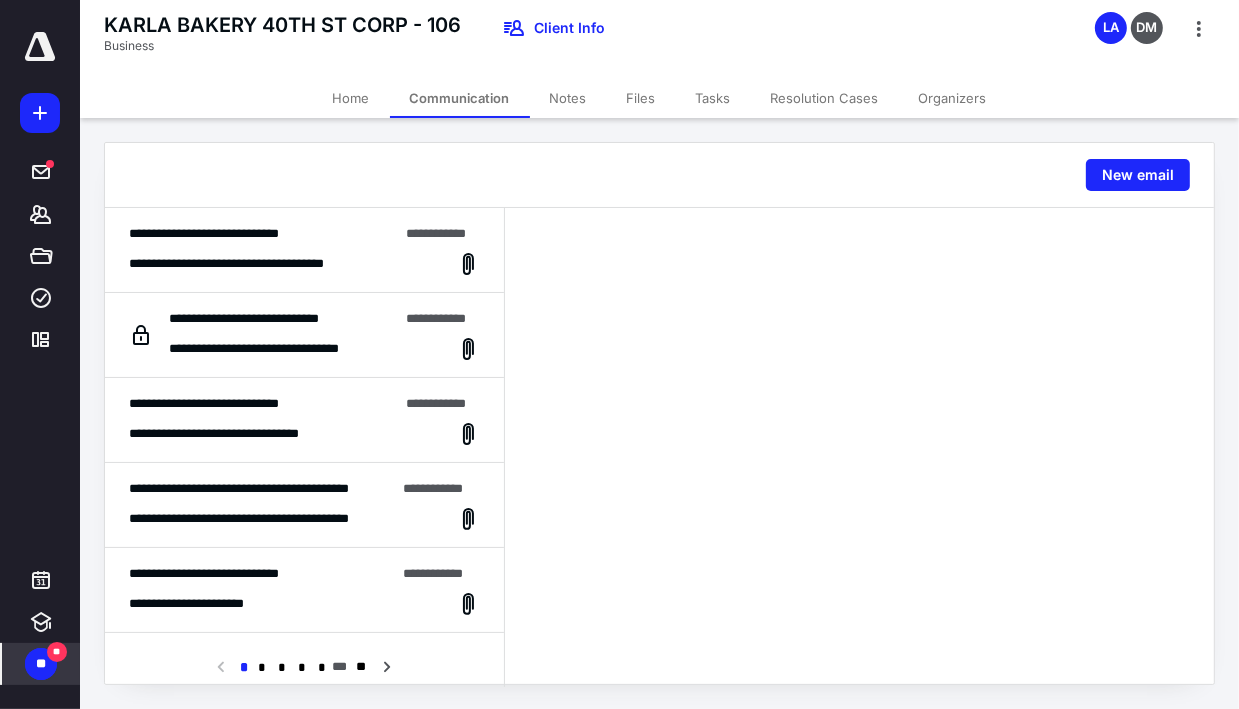 click on "**" at bounding box center (41, 664) 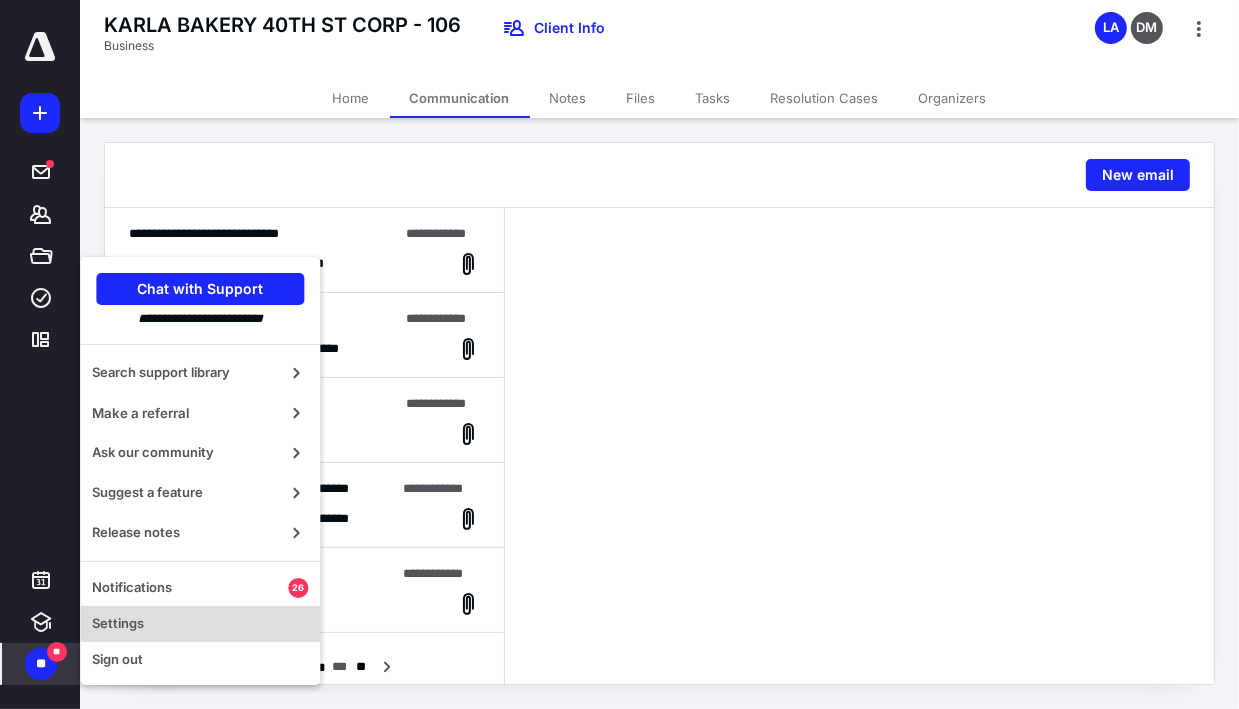 click on "Settings" at bounding box center (200, 624) 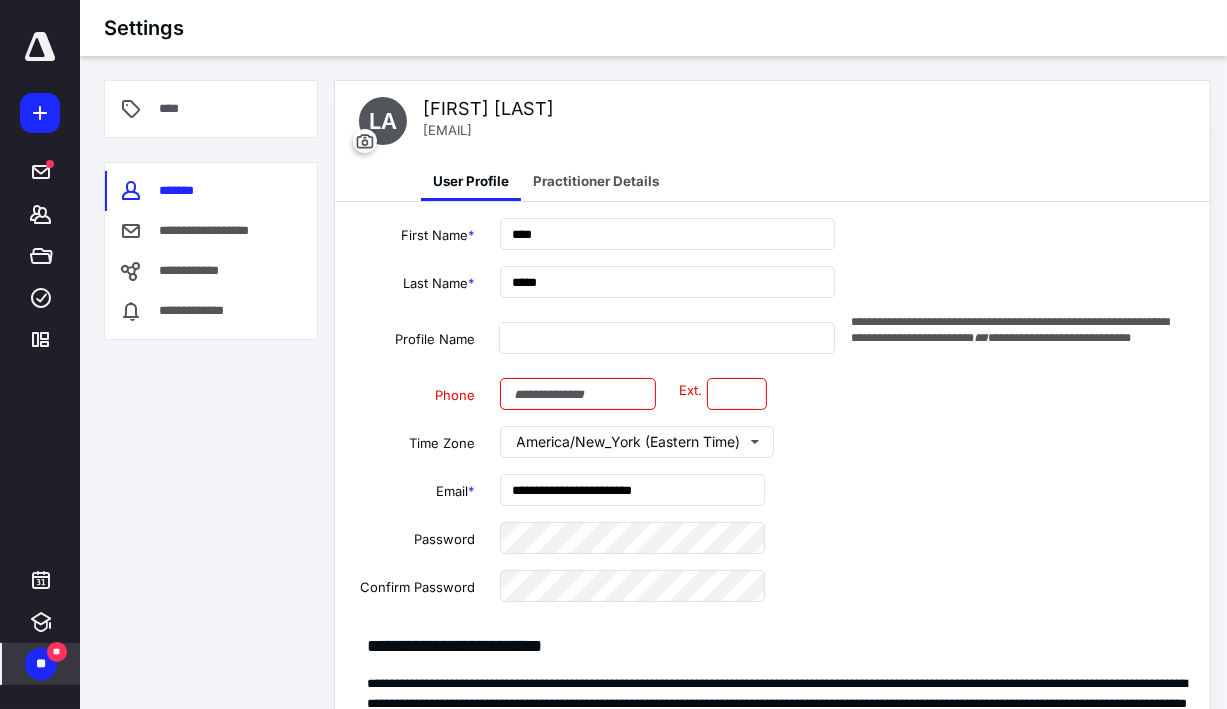 type on "**********" 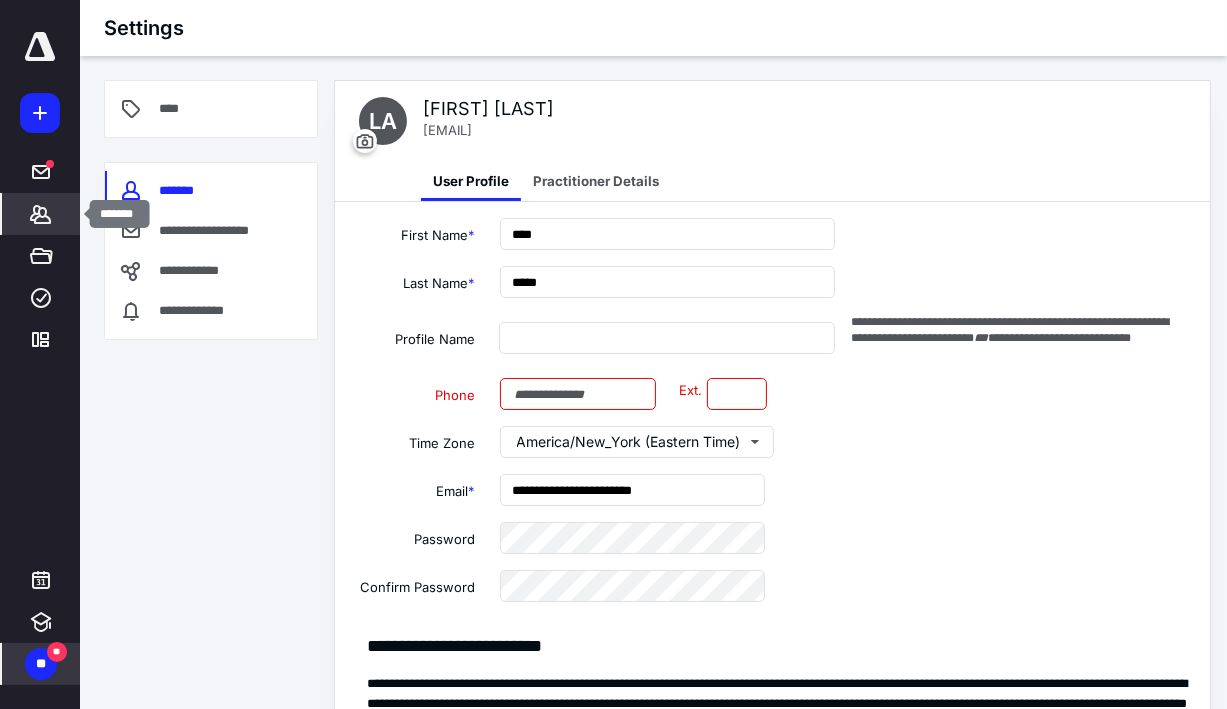 click 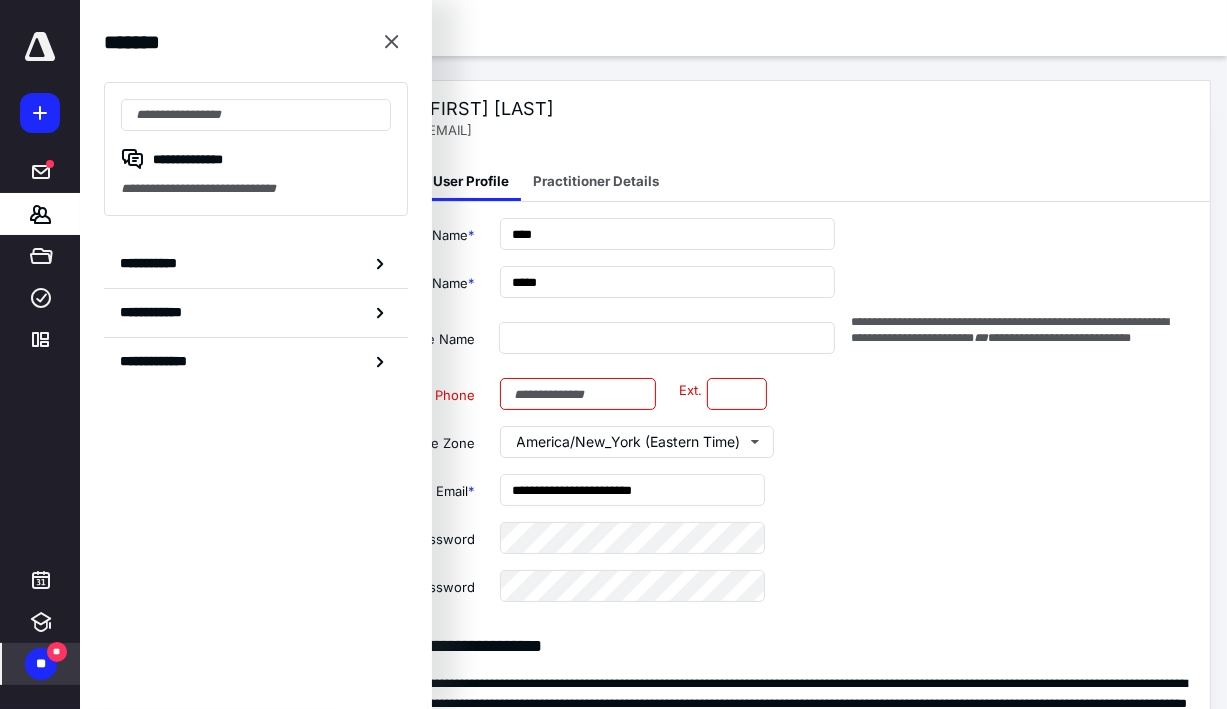 click on "**********" at bounding box center [256, 149] 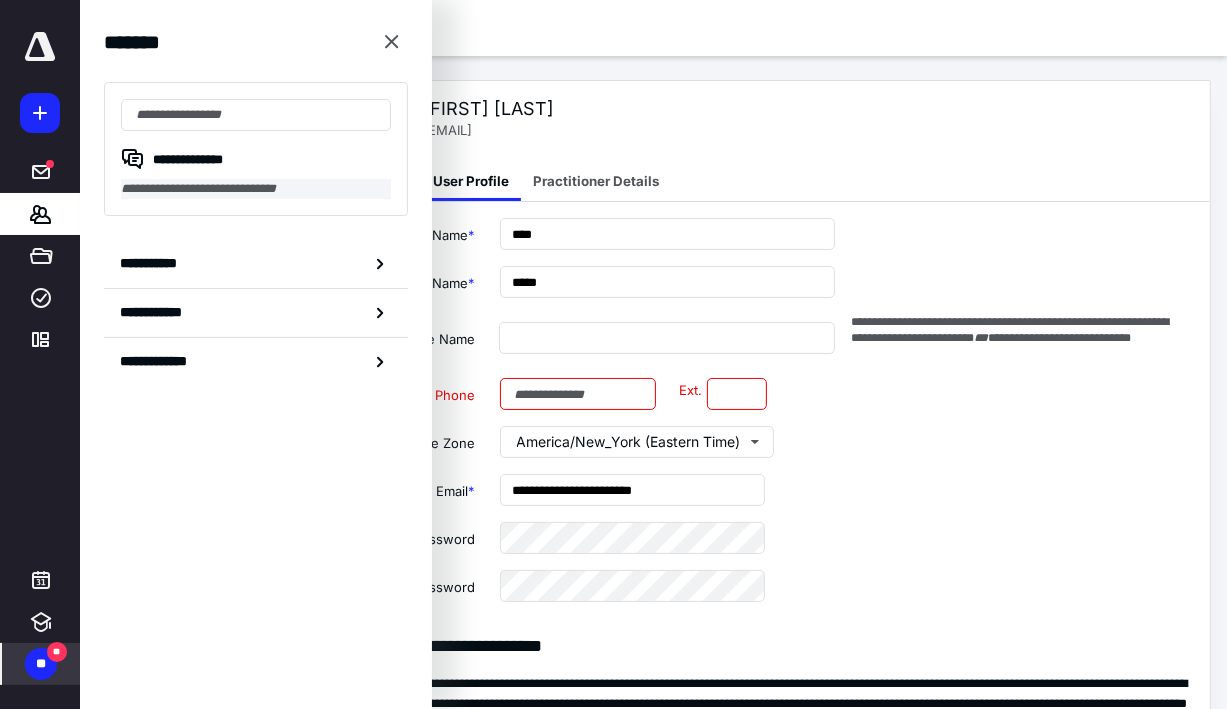 click on "**********" at bounding box center [256, 189] 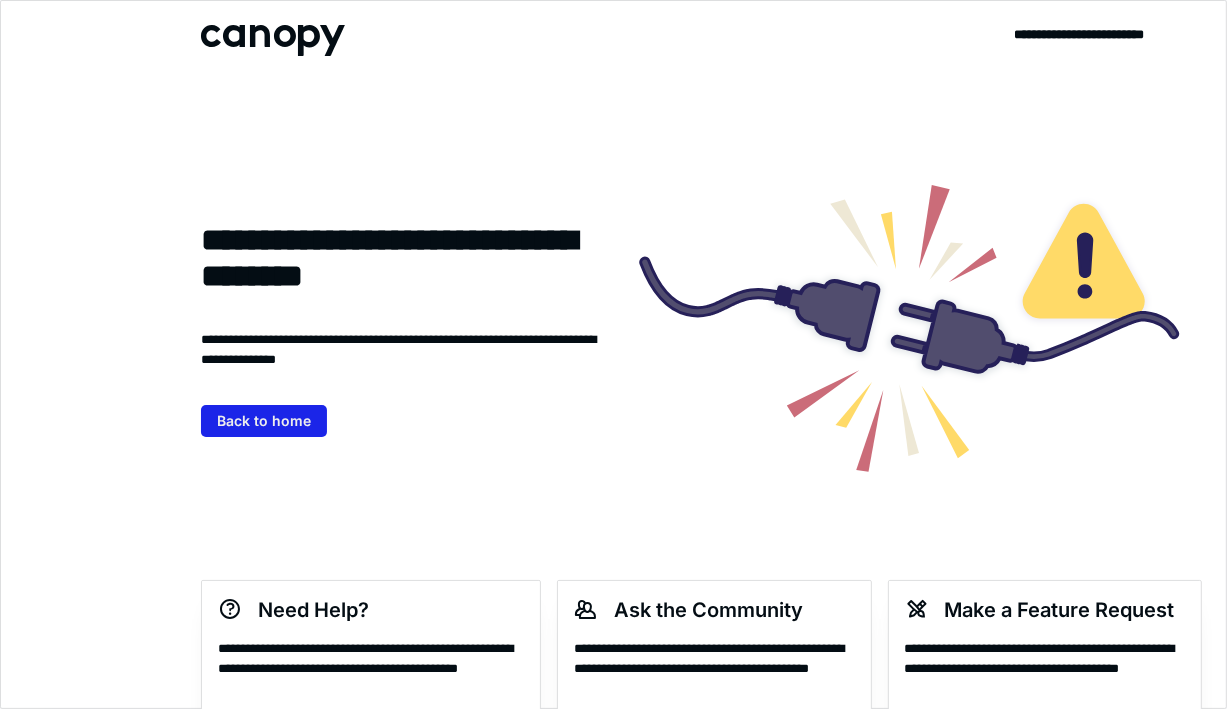 click on "Back to home" at bounding box center (264, 421) 